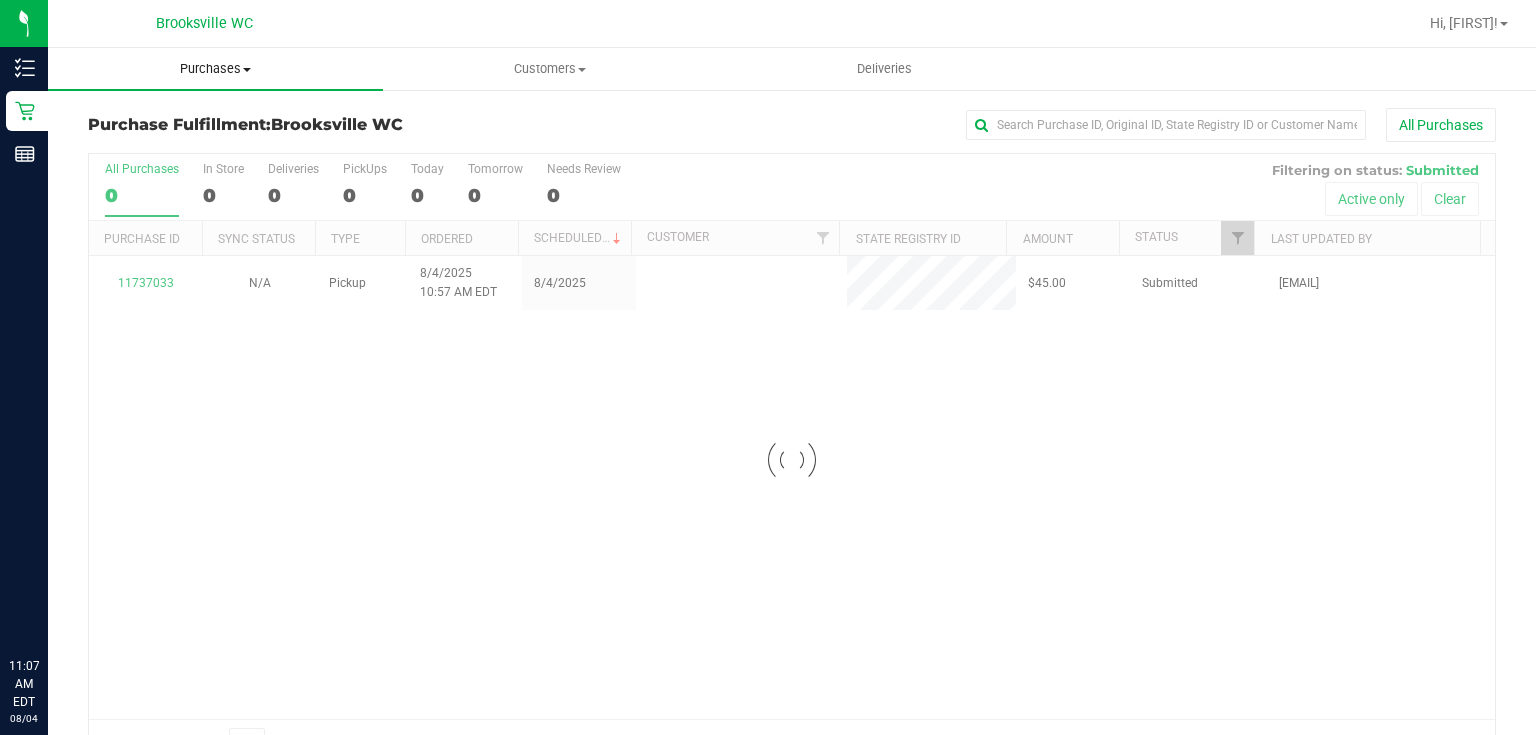 scroll, scrollTop: 0, scrollLeft: 0, axis: both 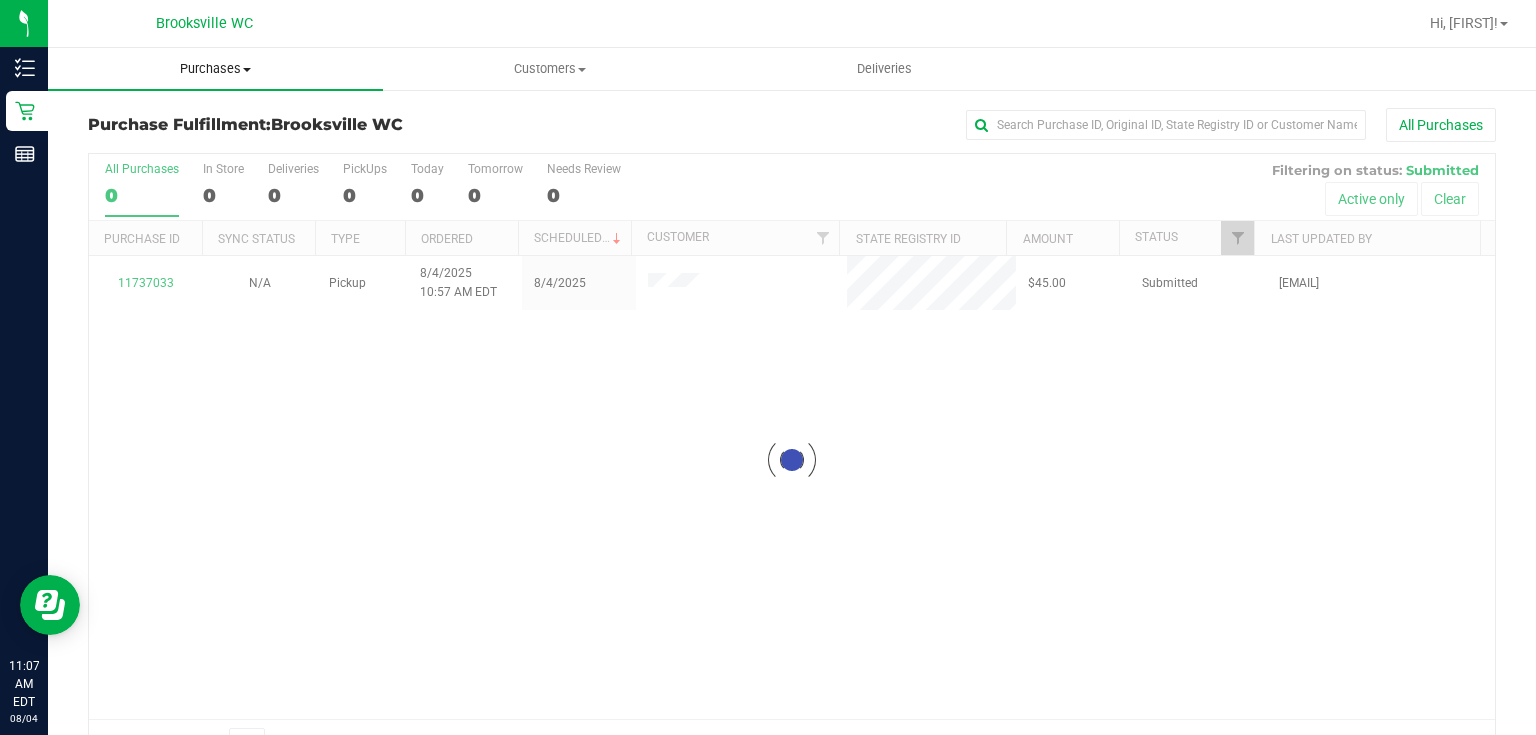 click on "Purchases" at bounding box center [215, 69] 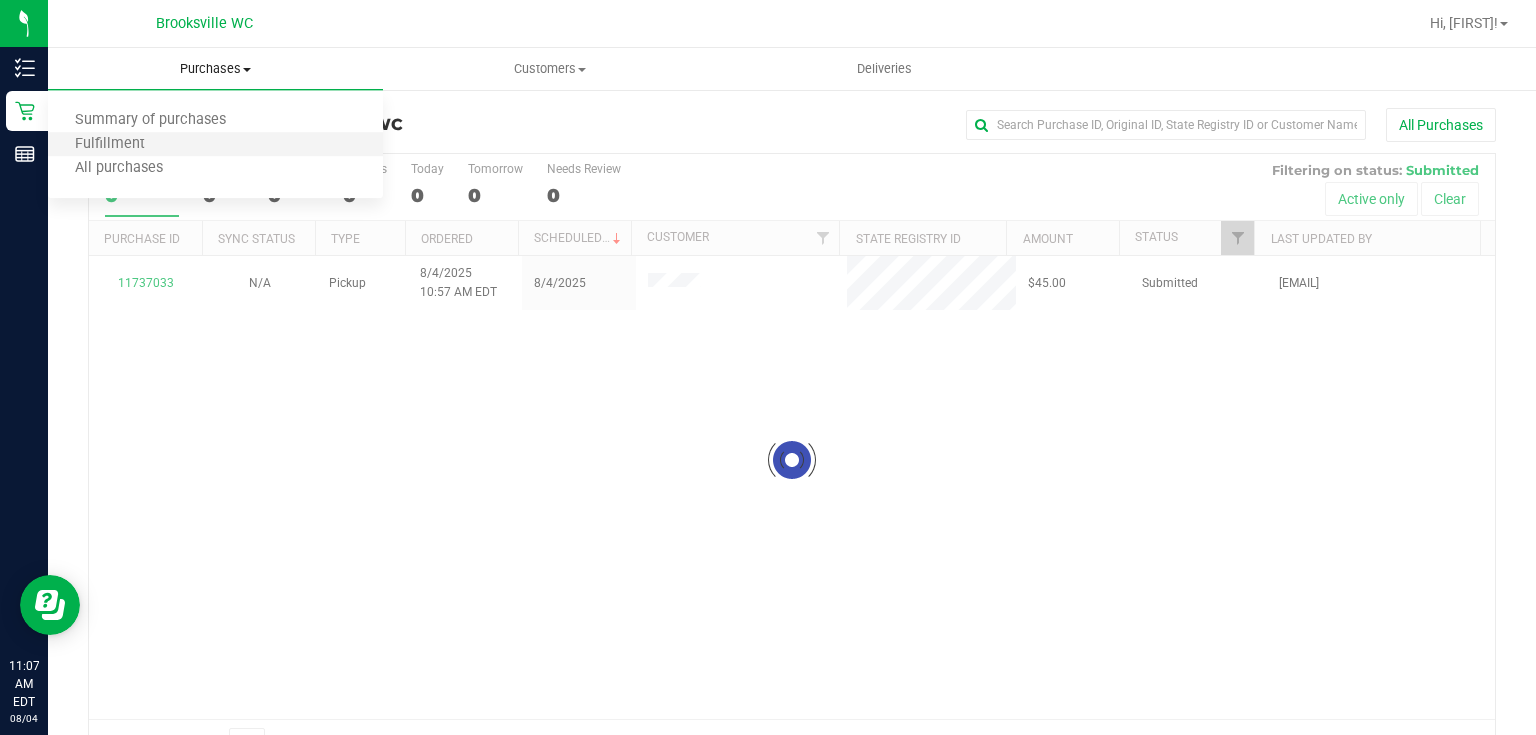 click on "Fulfillment" at bounding box center (215, 145) 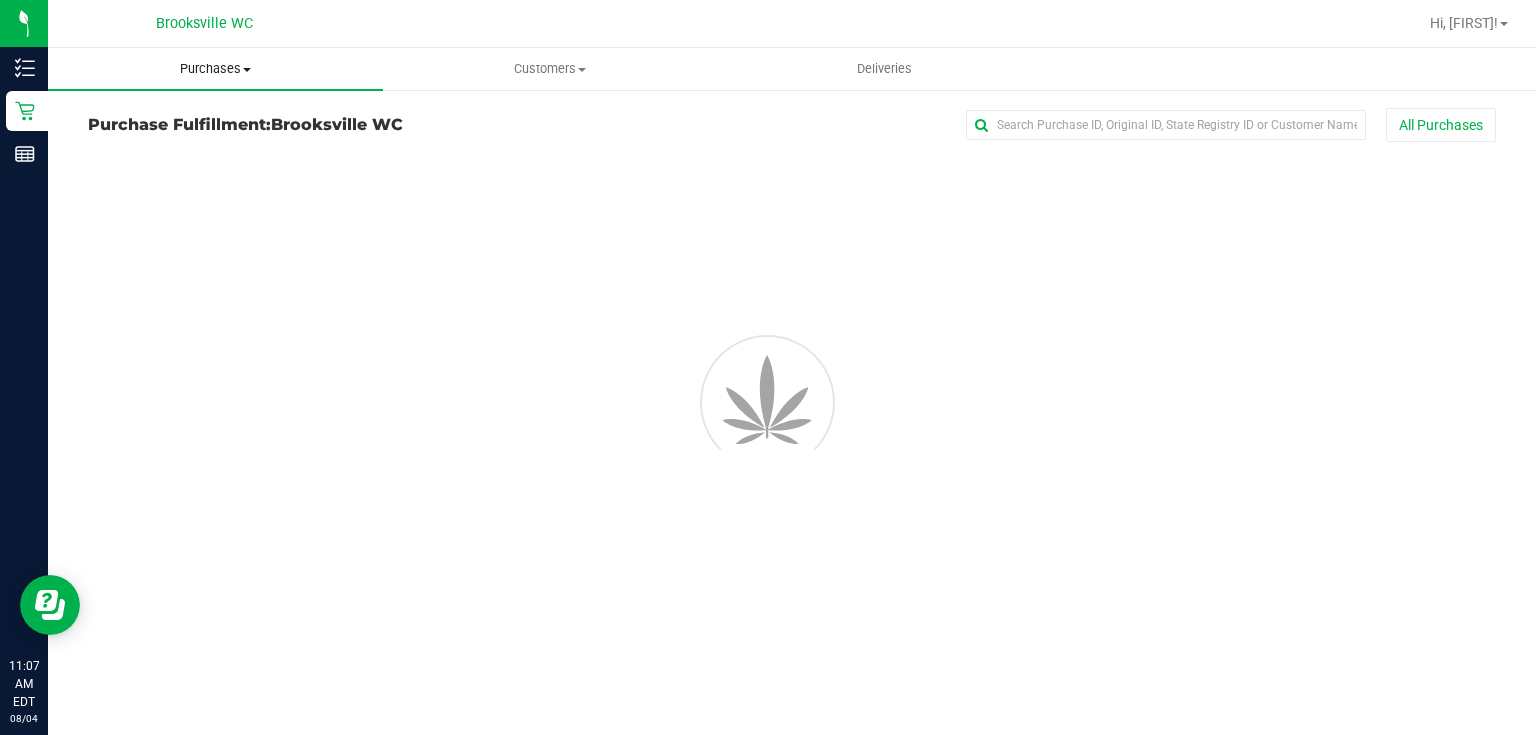 click on "Purchases" at bounding box center [215, 69] 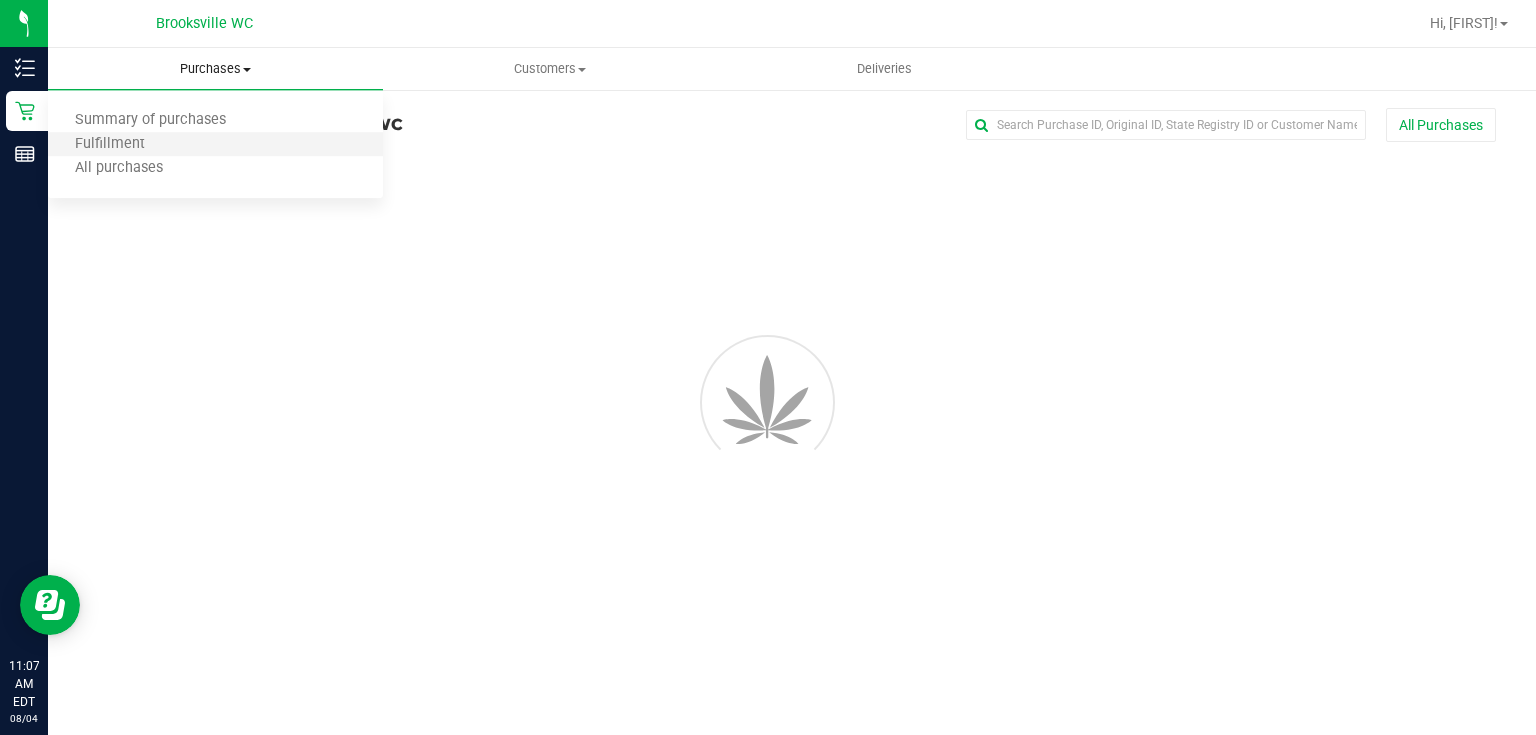 click on "Fulfillment" at bounding box center [215, 145] 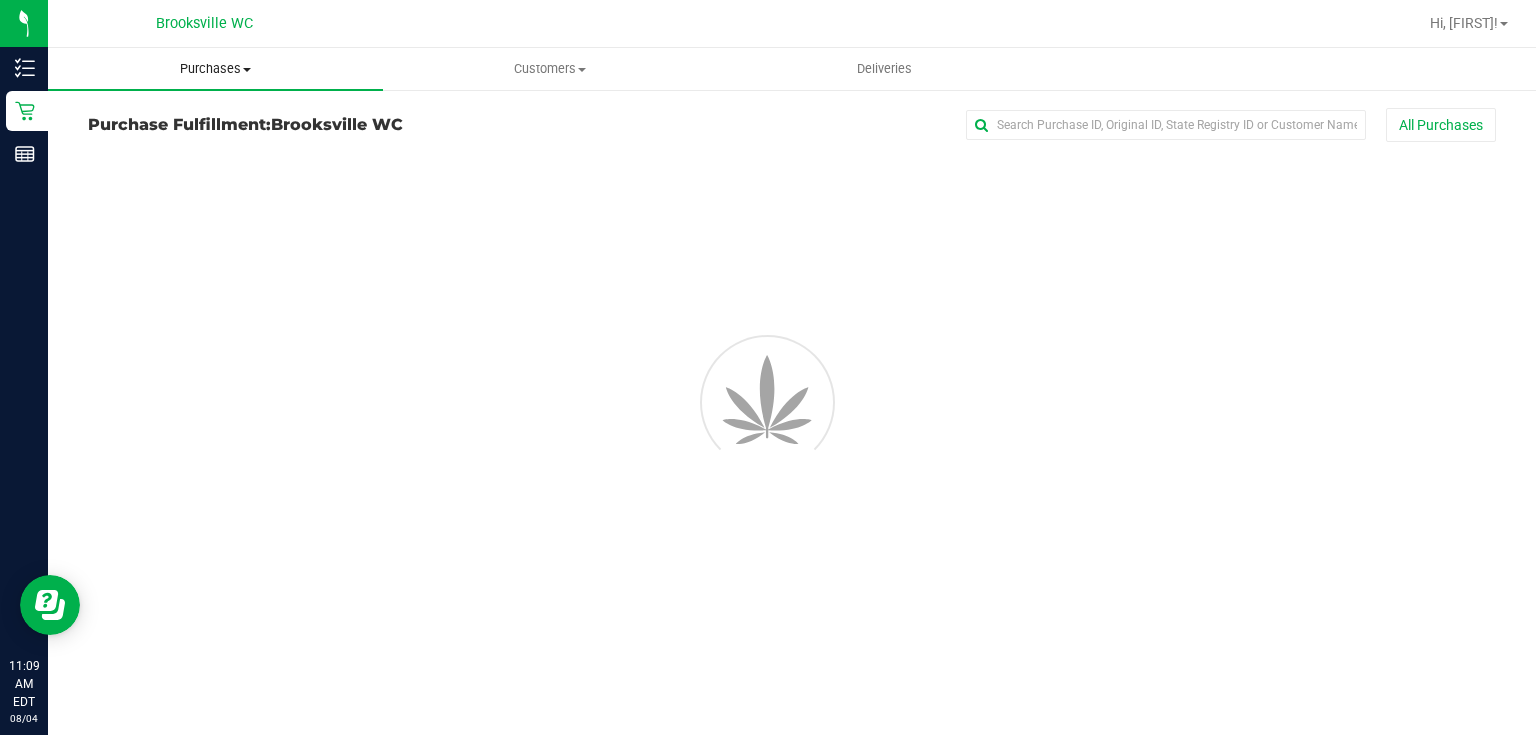 click on "Purchases" at bounding box center [215, 69] 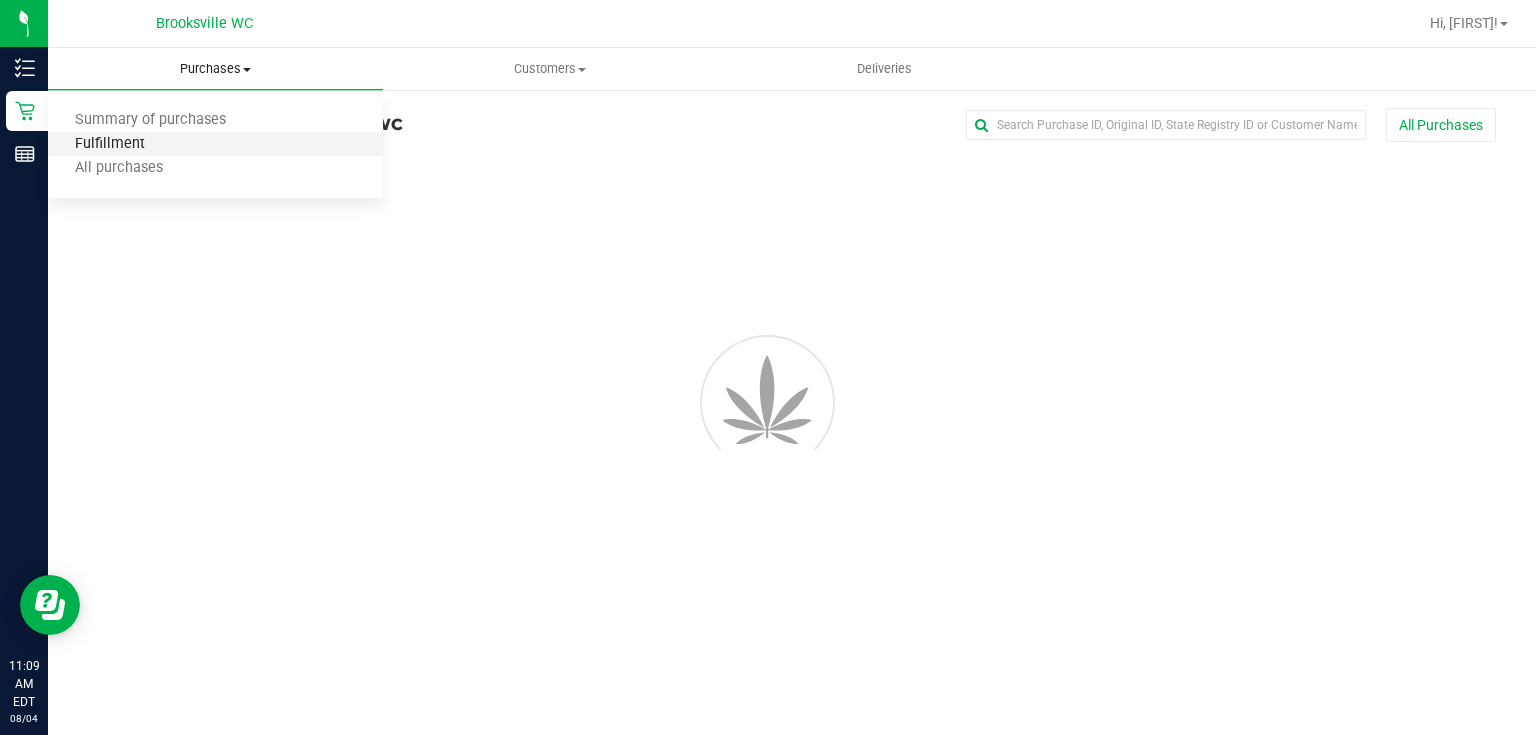 click on "Fulfillment" at bounding box center [110, 144] 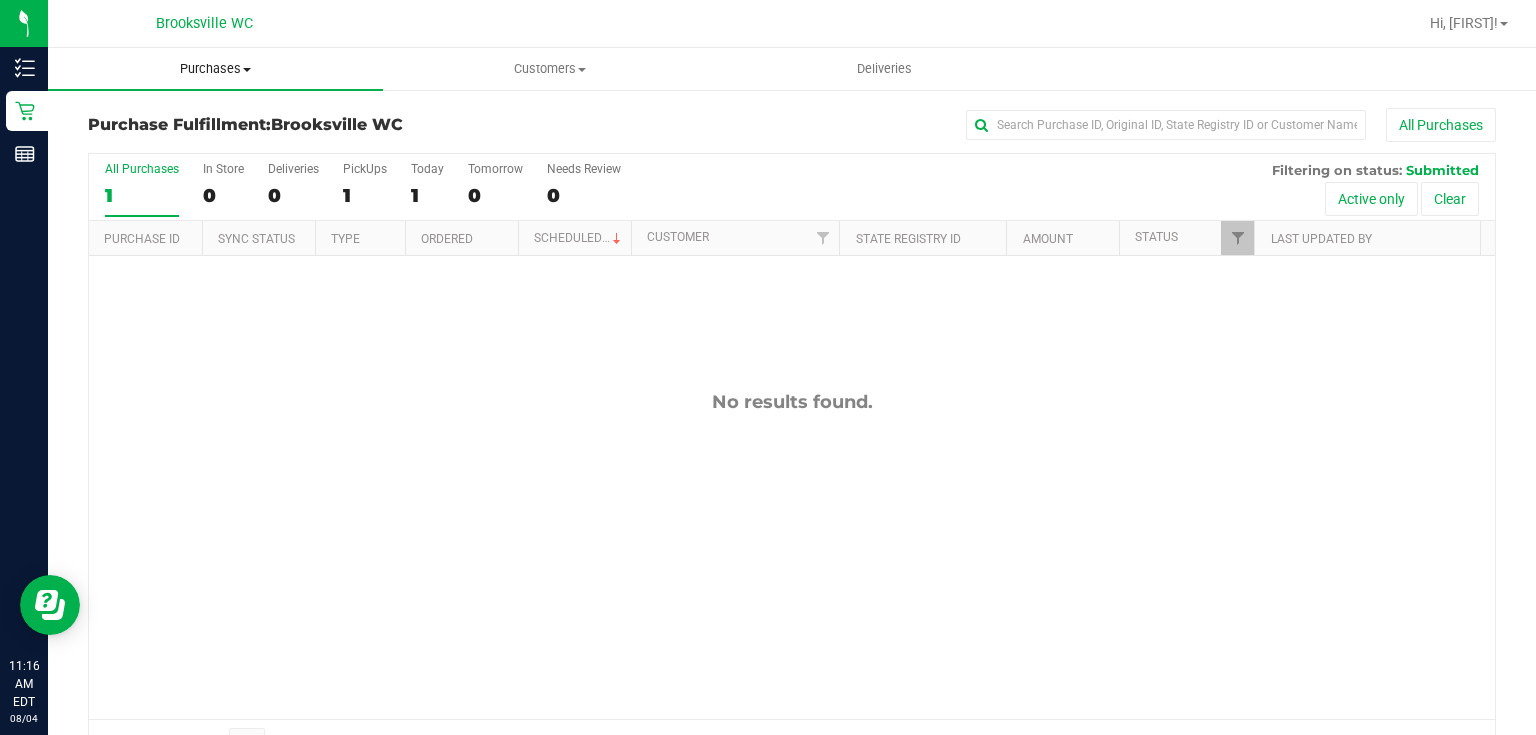 click on "Purchases" at bounding box center (215, 69) 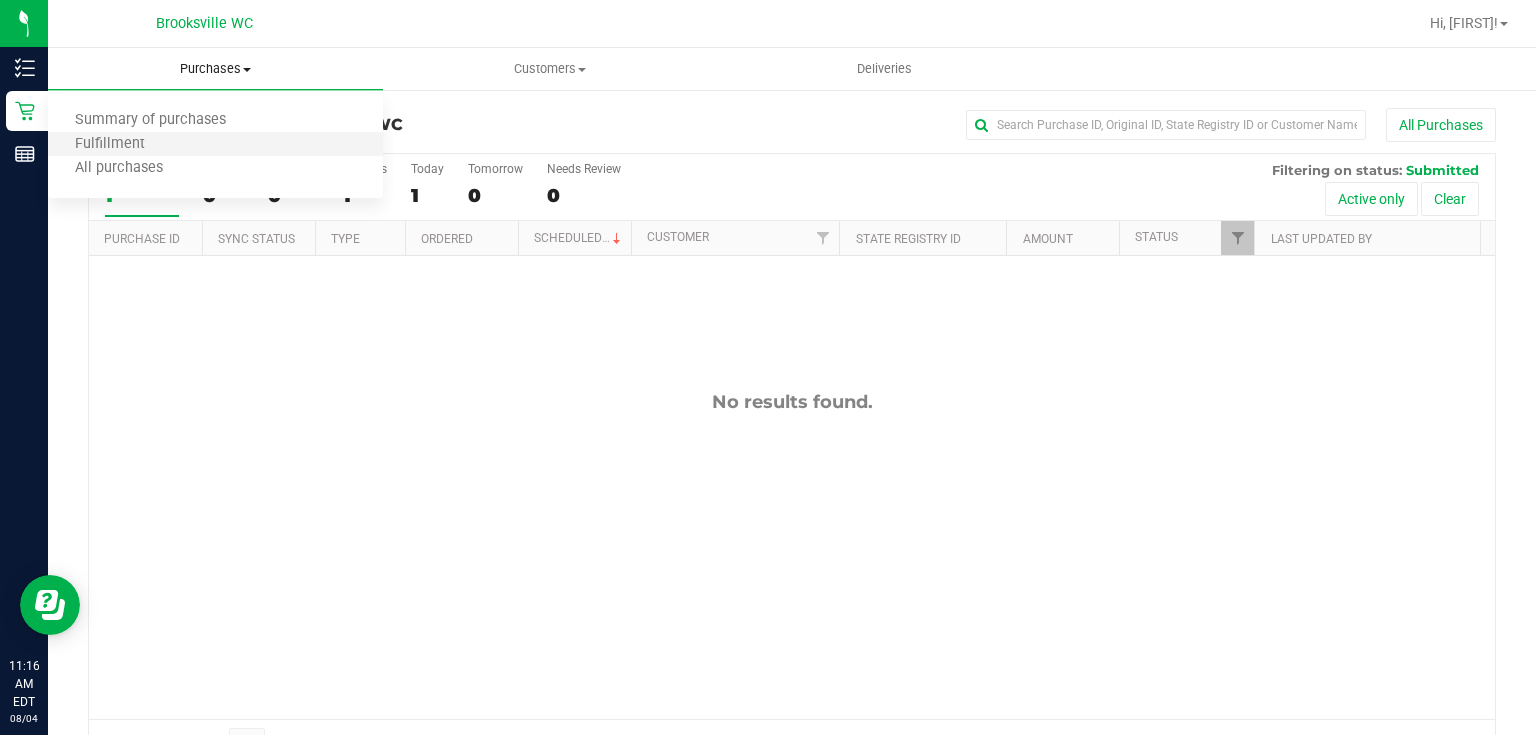 click on "Fulfillment" at bounding box center (215, 145) 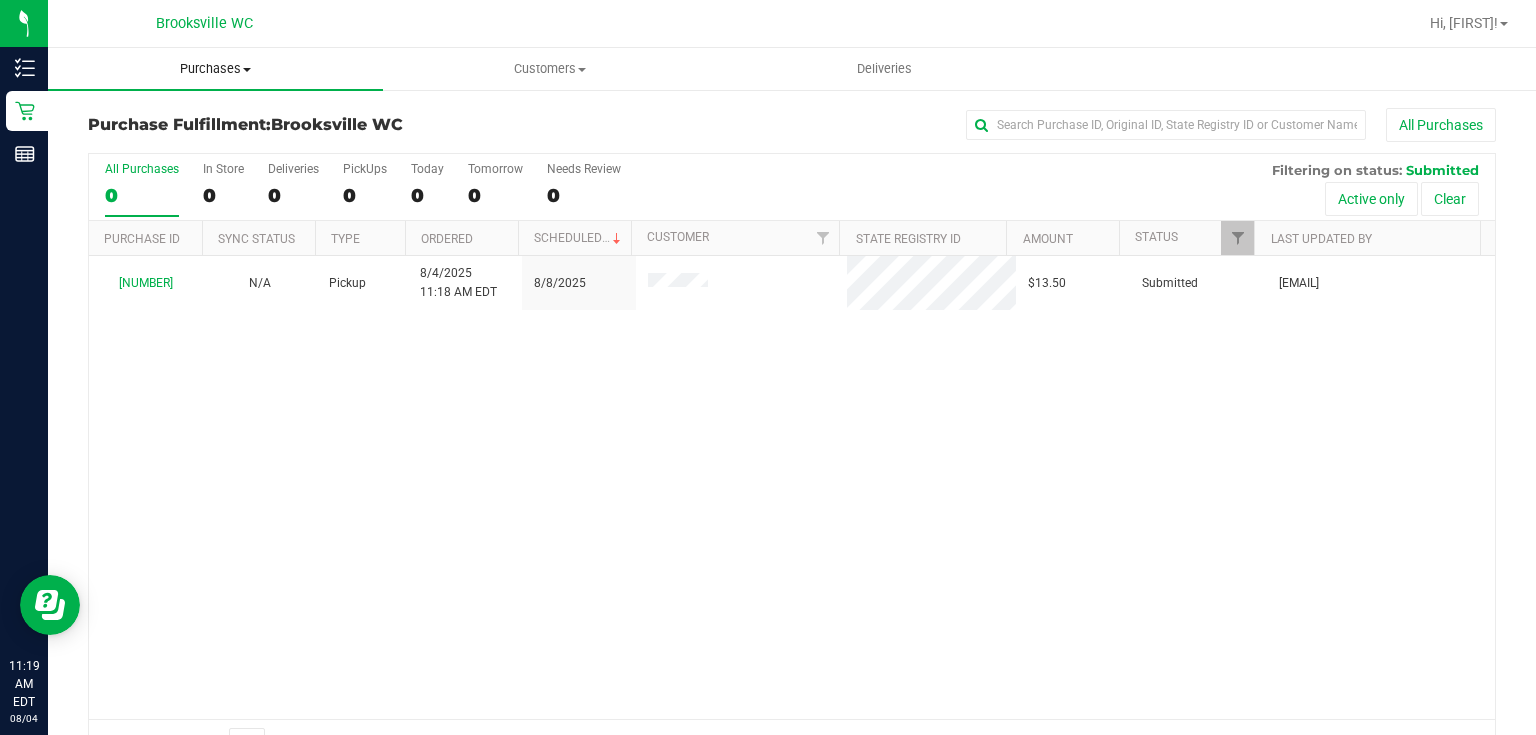 click on "Purchases" at bounding box center [215, 69] 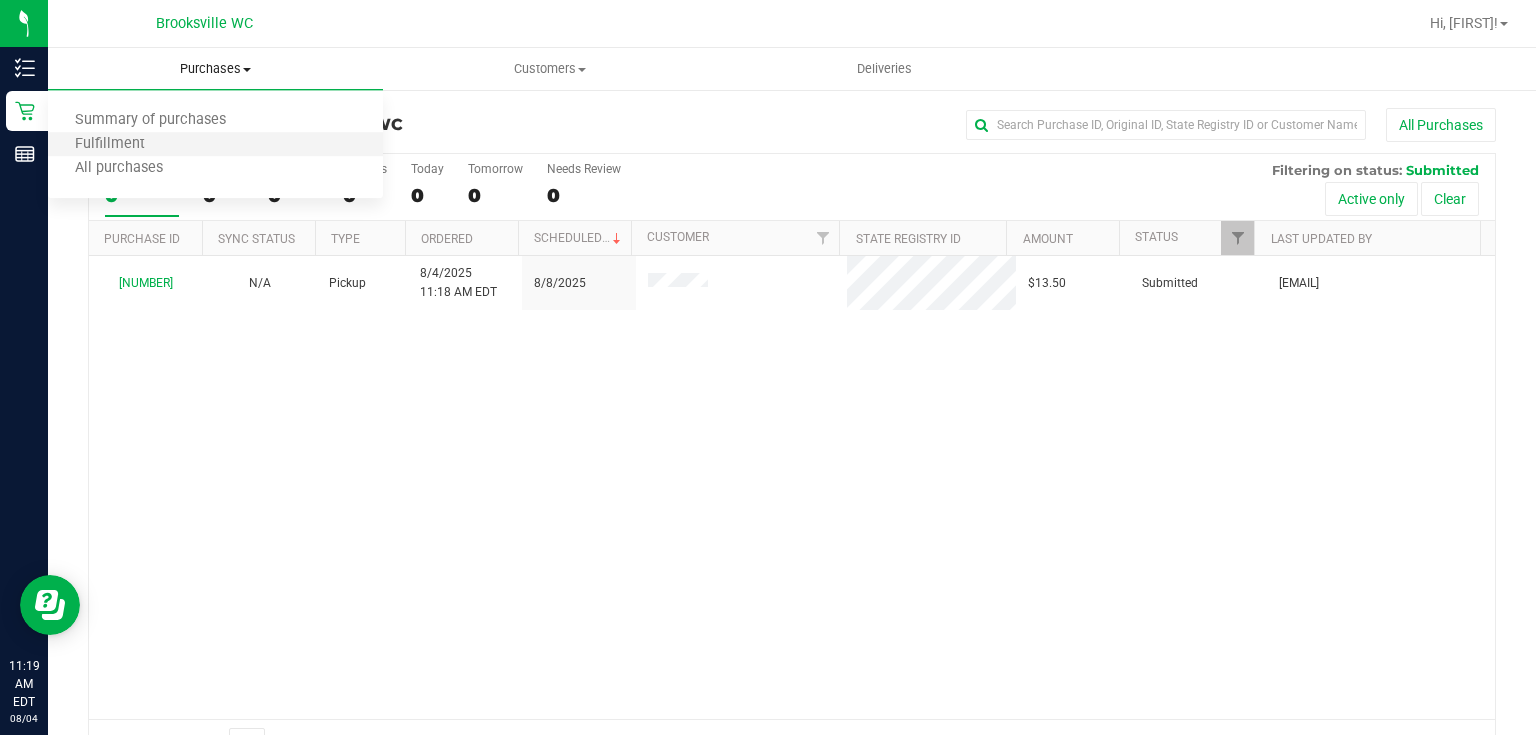 click on "Fulfillment" at bounding box center (215, 145) 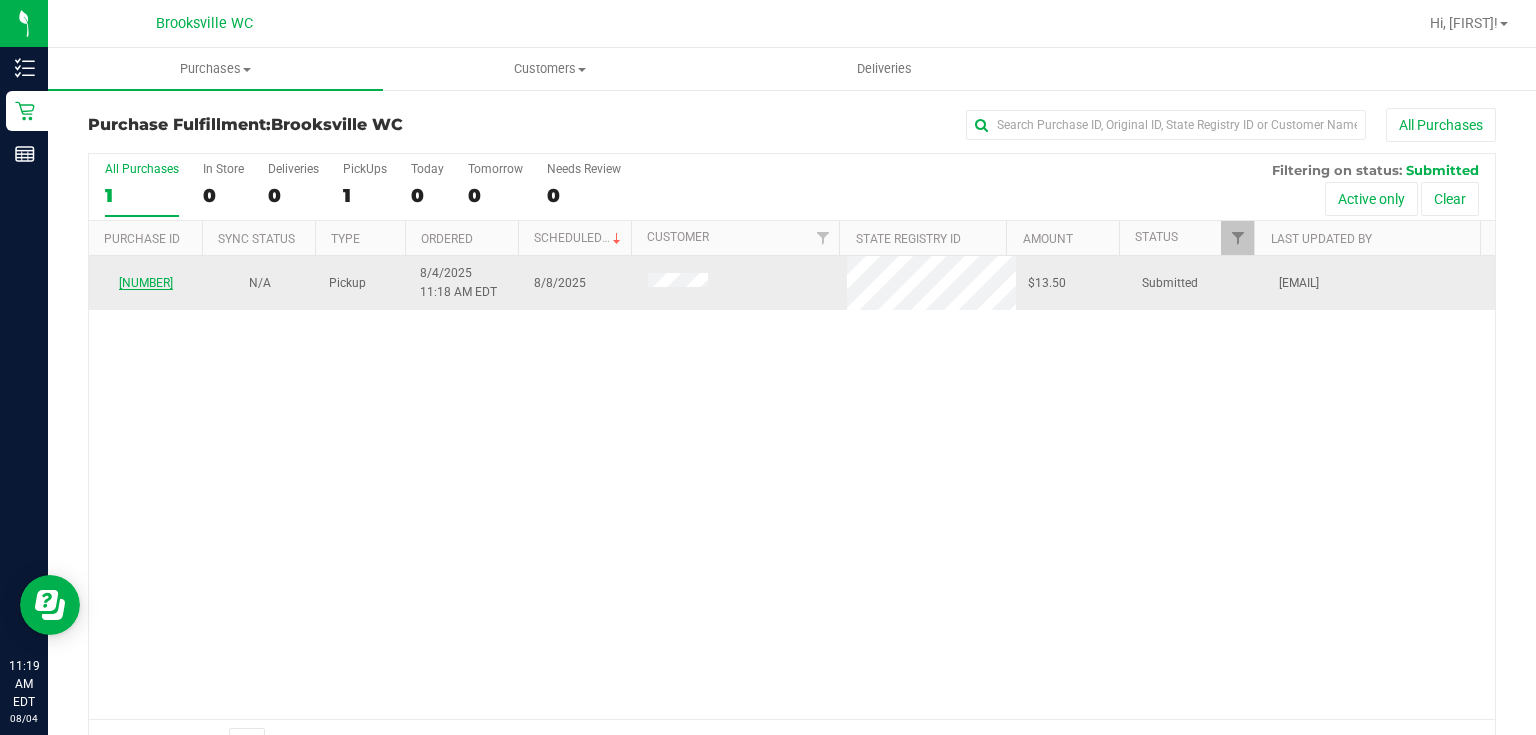 click on "[NUMBER]" at bounding box center (146, 283) 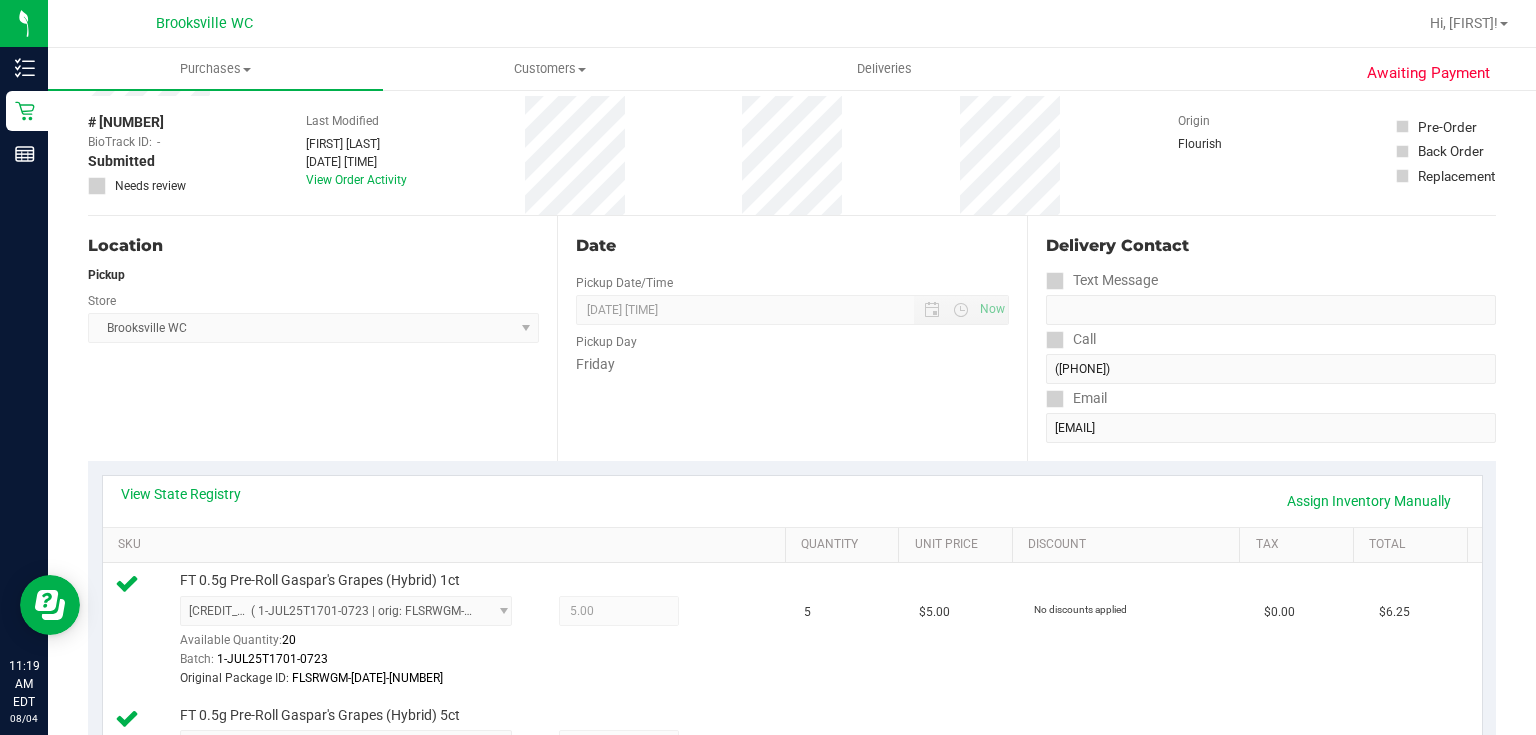 scroll, scrollTop: 0, scrollLeft: 0, axis: both 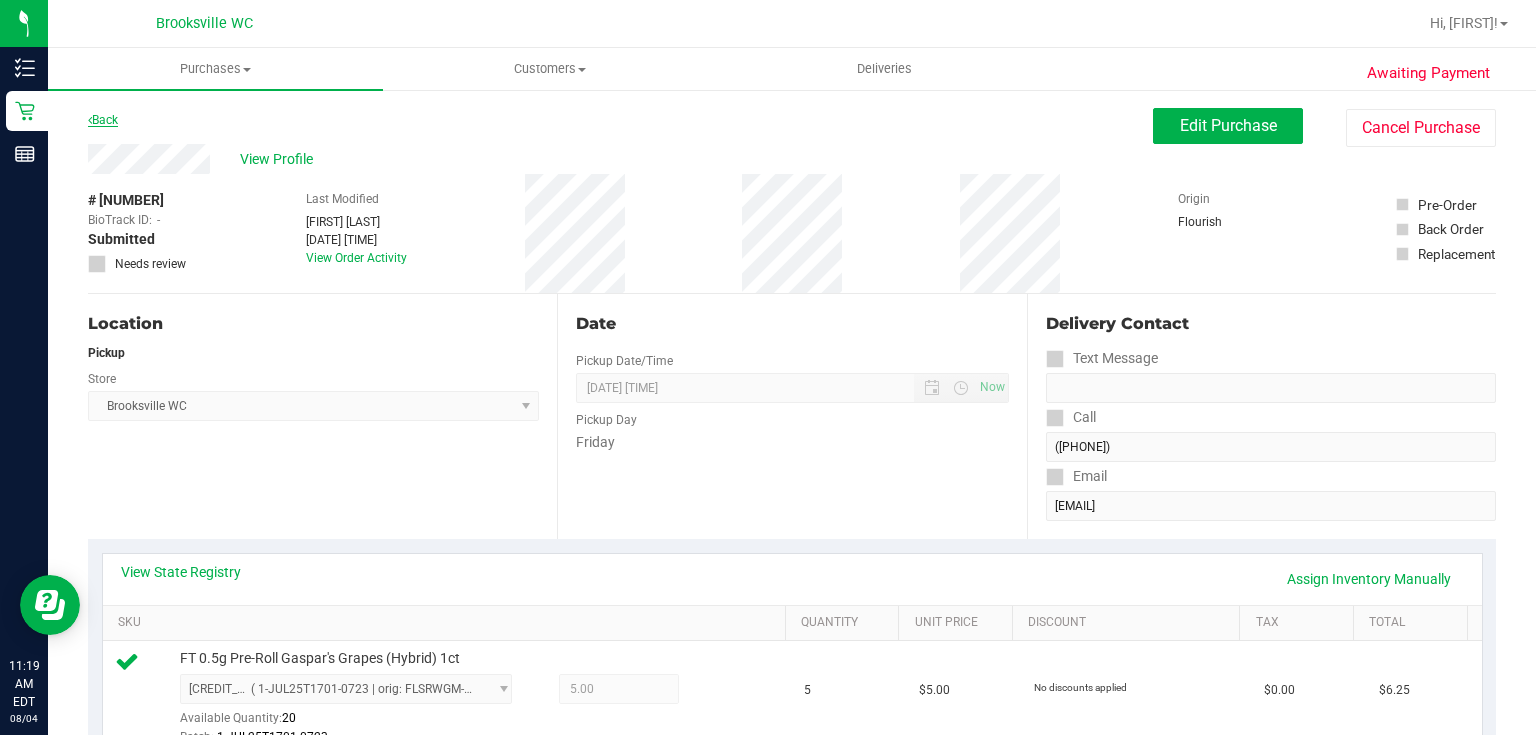 click on "Back" at bounding box center [103, 120] 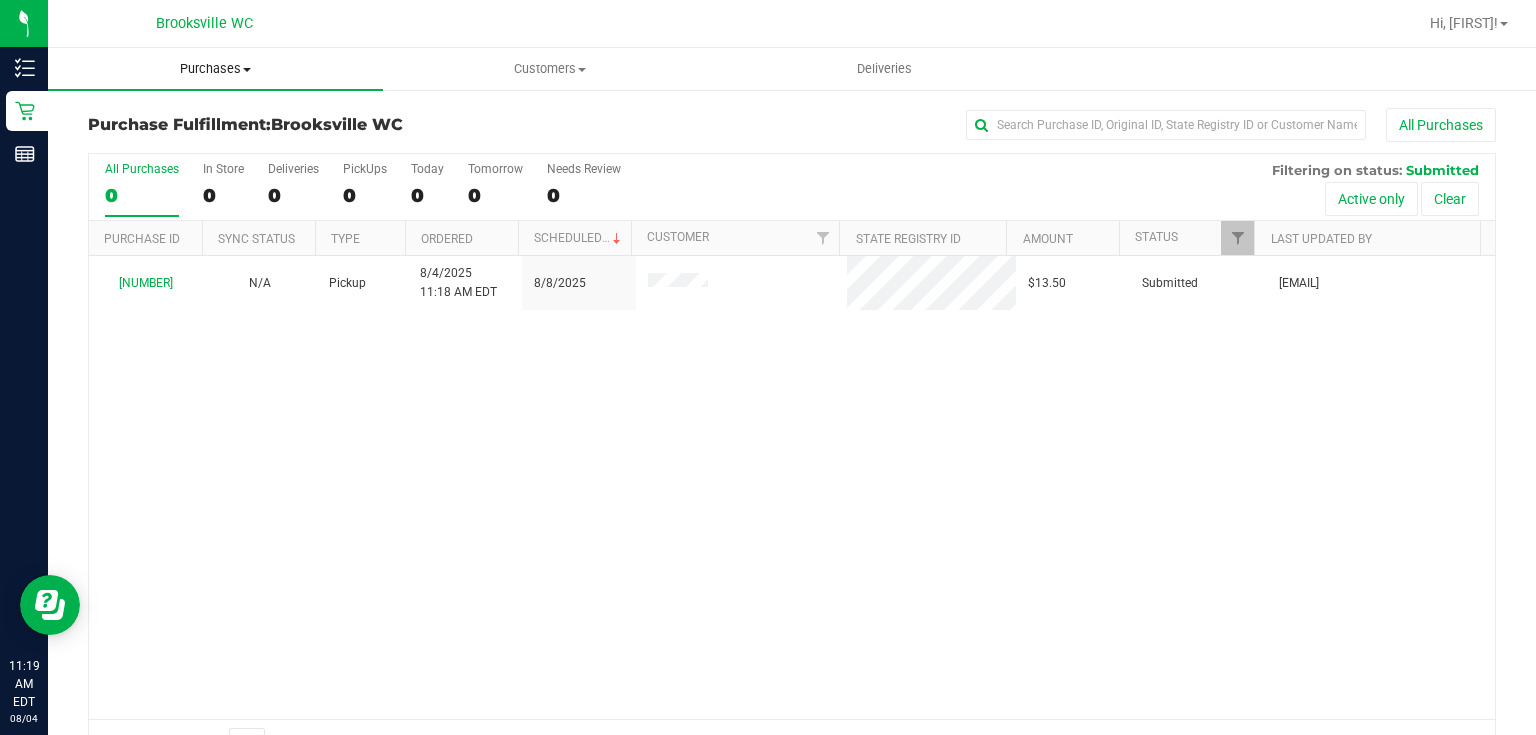 click on "Purchases" at bounding box center (215, 69) 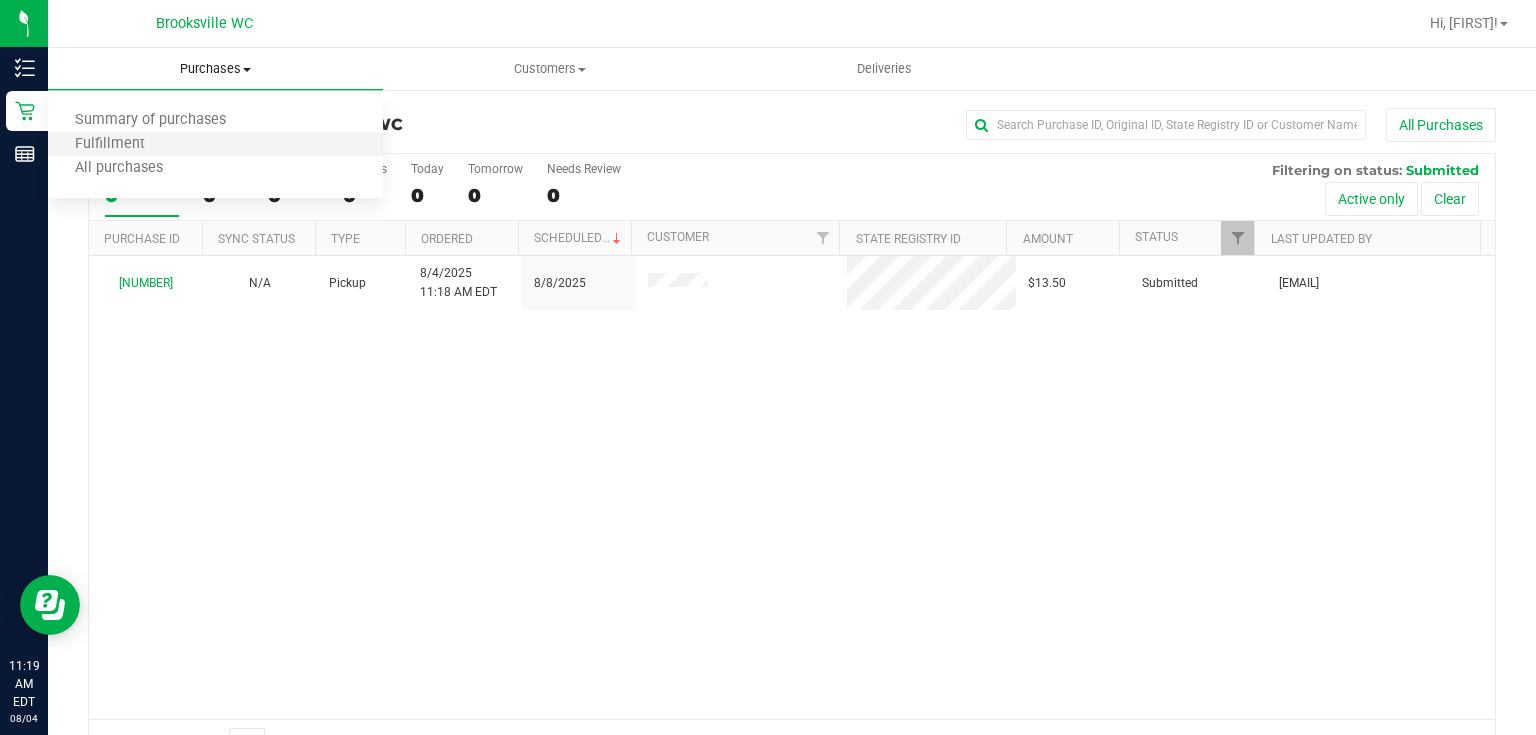 click on "Fulfillment" at bounding box center (215, 145) 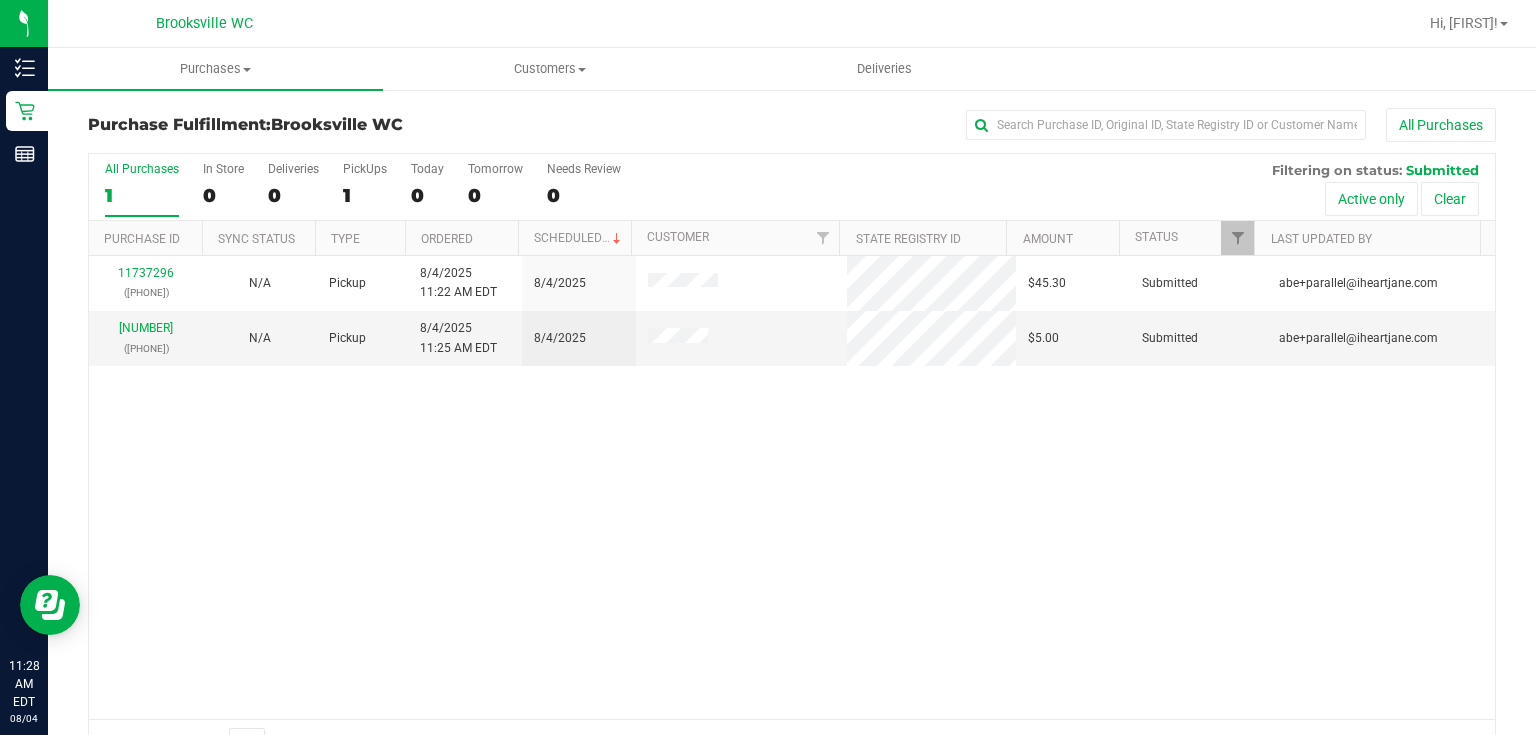 click on "All Purchases" at bounding box center [1026, 125] 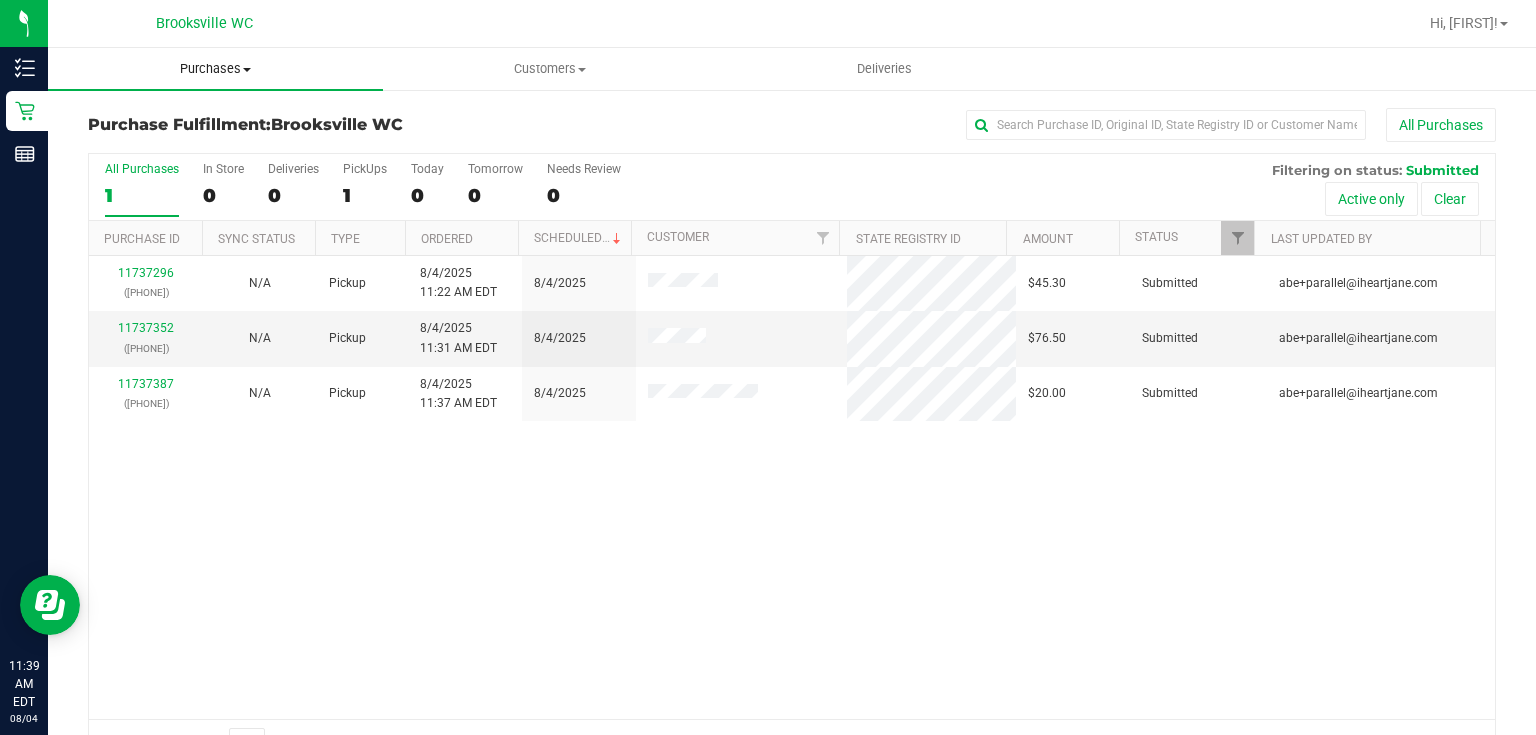 click on "Purchases" at bounding box center (215, 69) 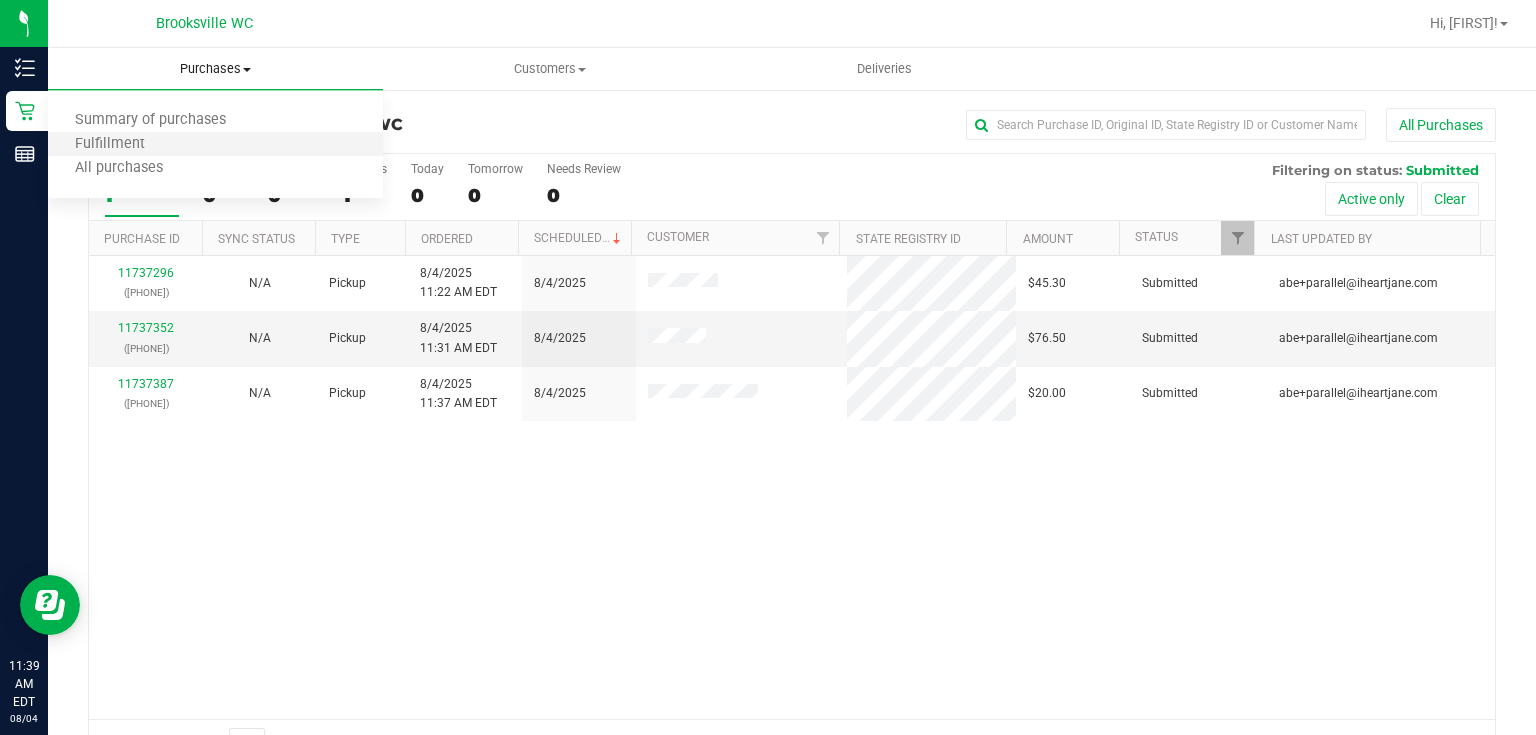 click on "Fulfillment" at bounding box center (215, 145) 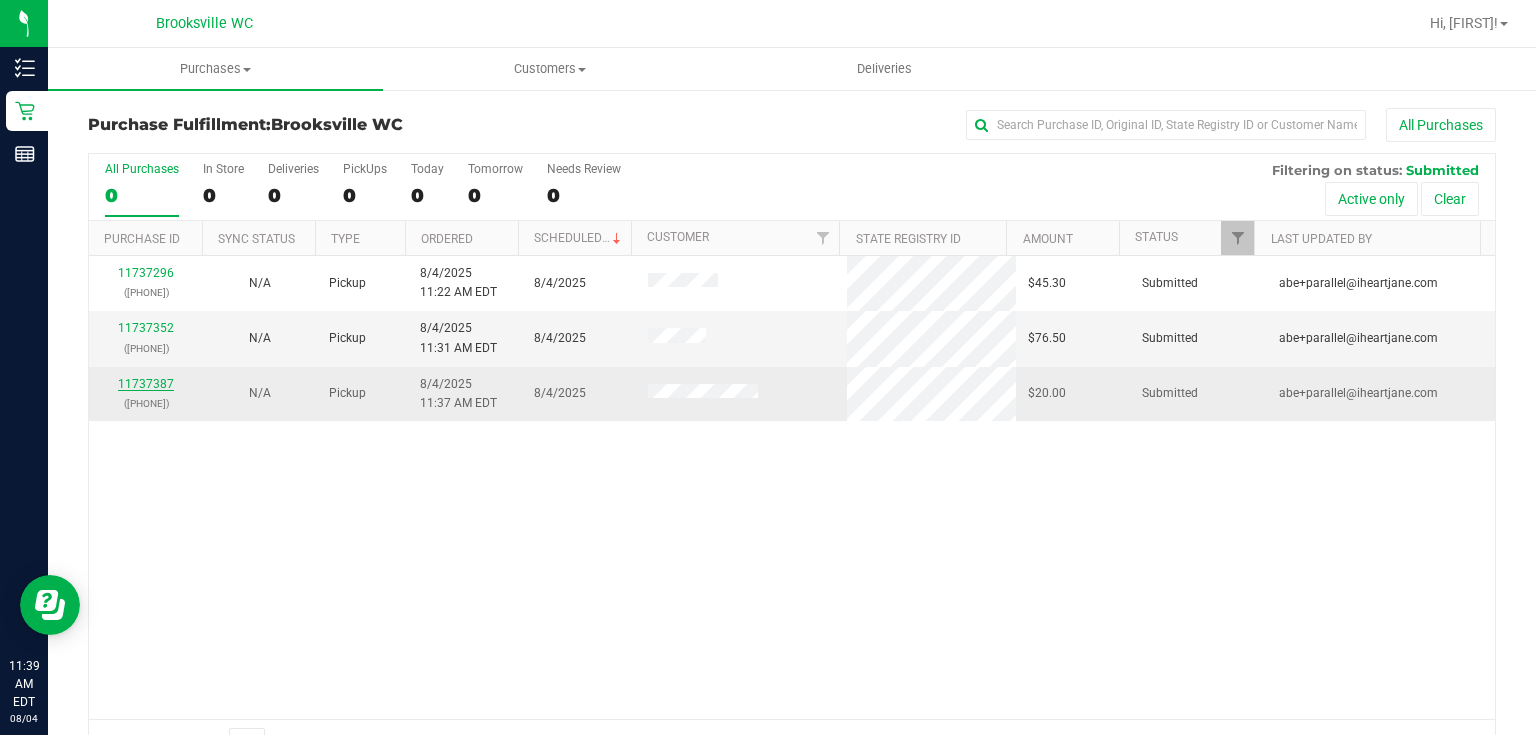 click on "11737387" at bounding box center [146, 384] 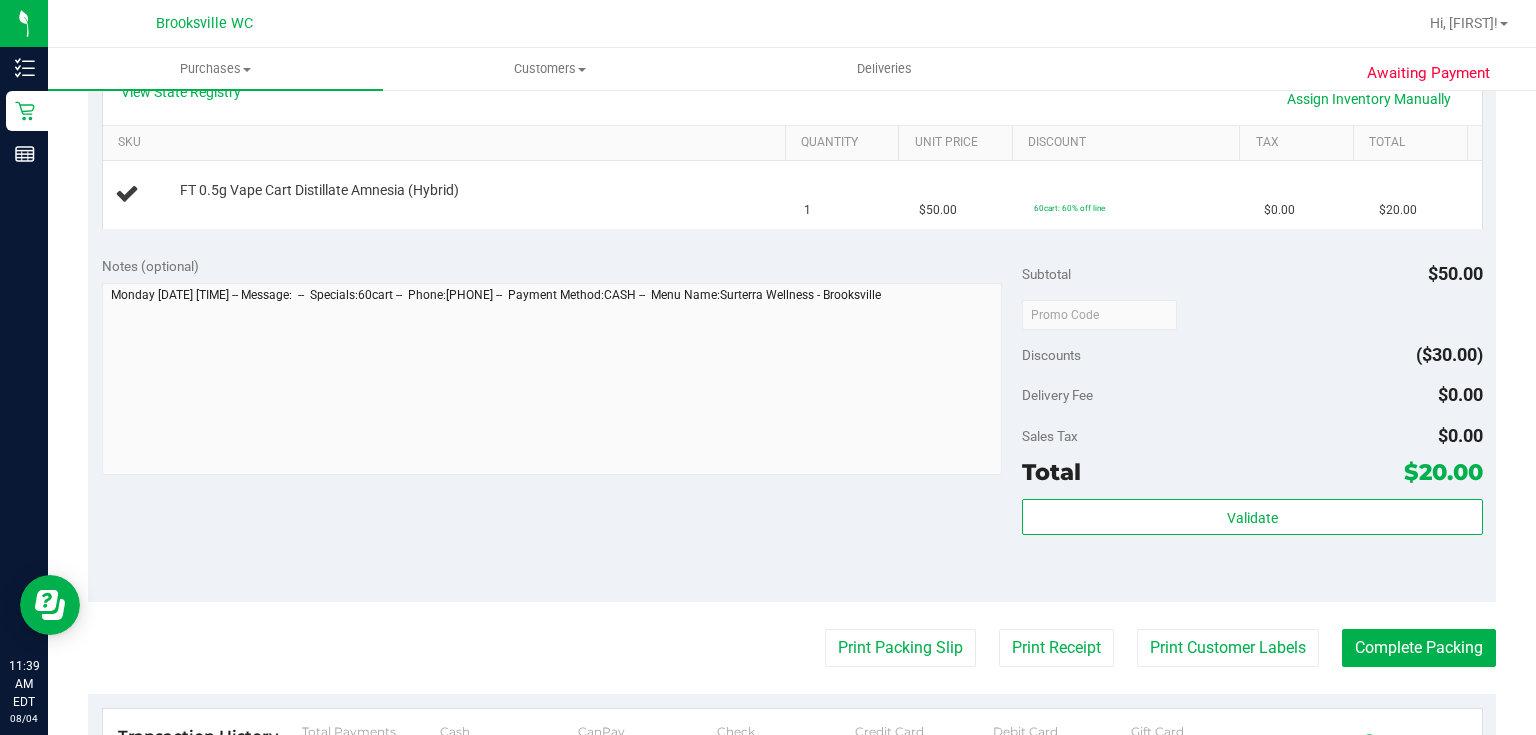 scroll, scrollTop: 400, scrollLeft: 0, axis: vertical 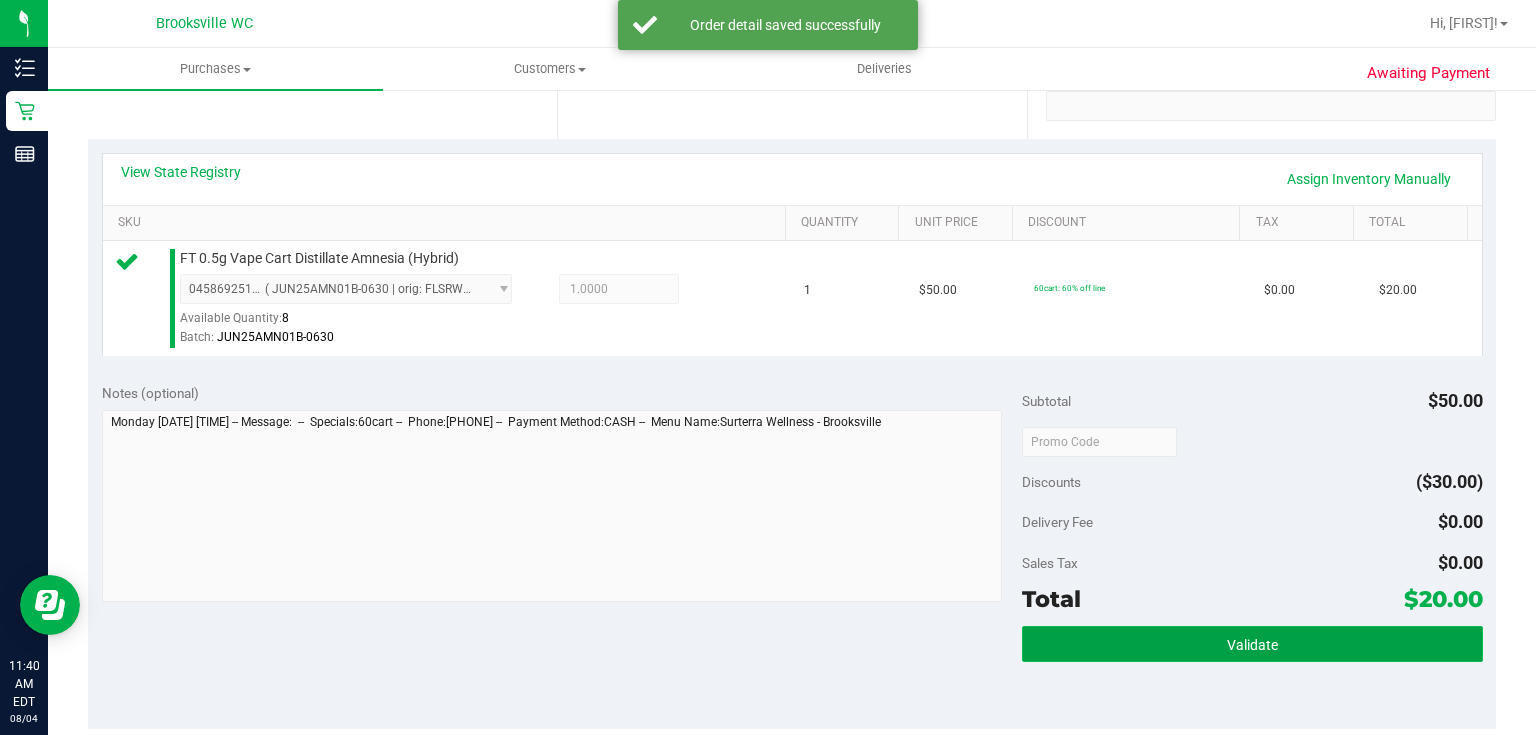 click on "Validate" at bounding box center [1252, 644] 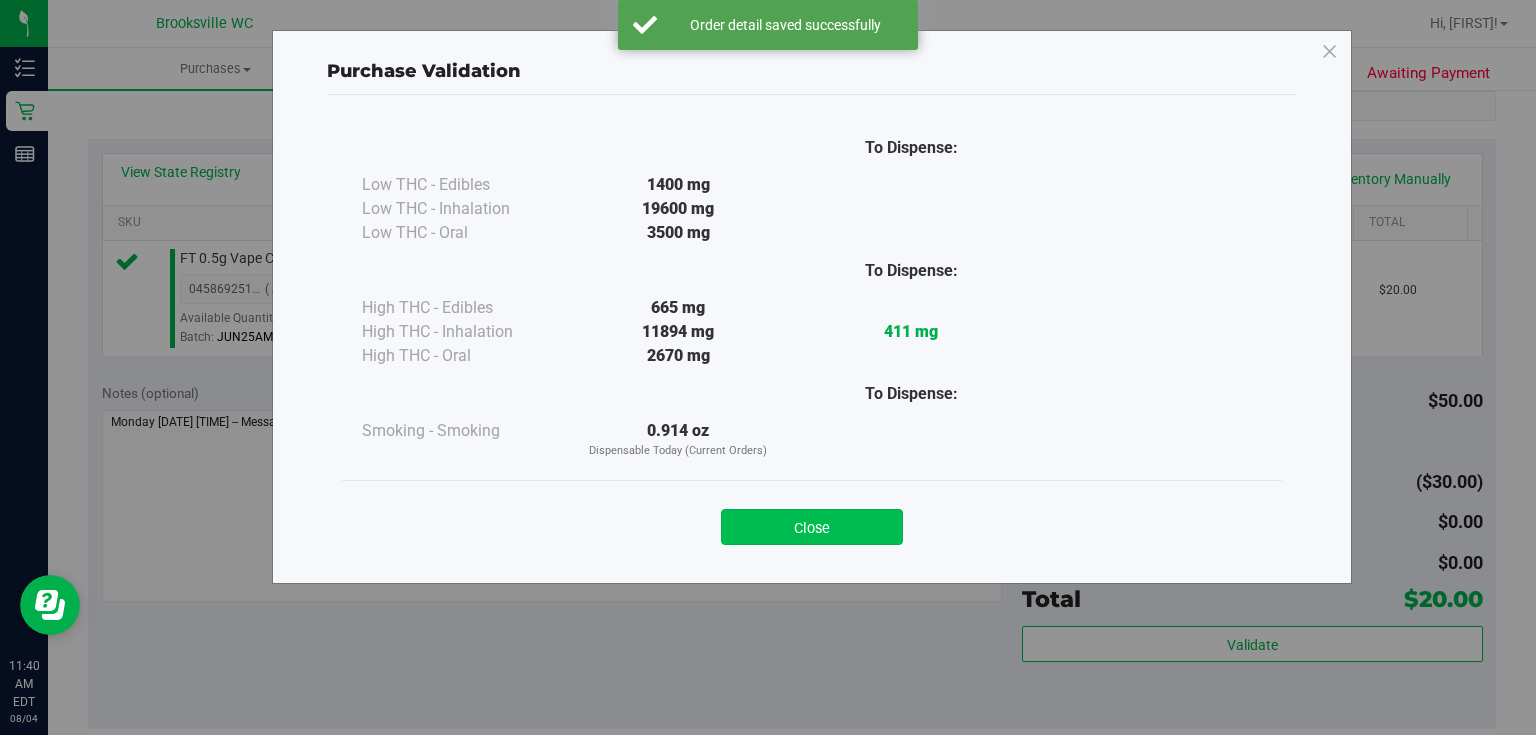 click on "Close" at bounding box center (812, 527) 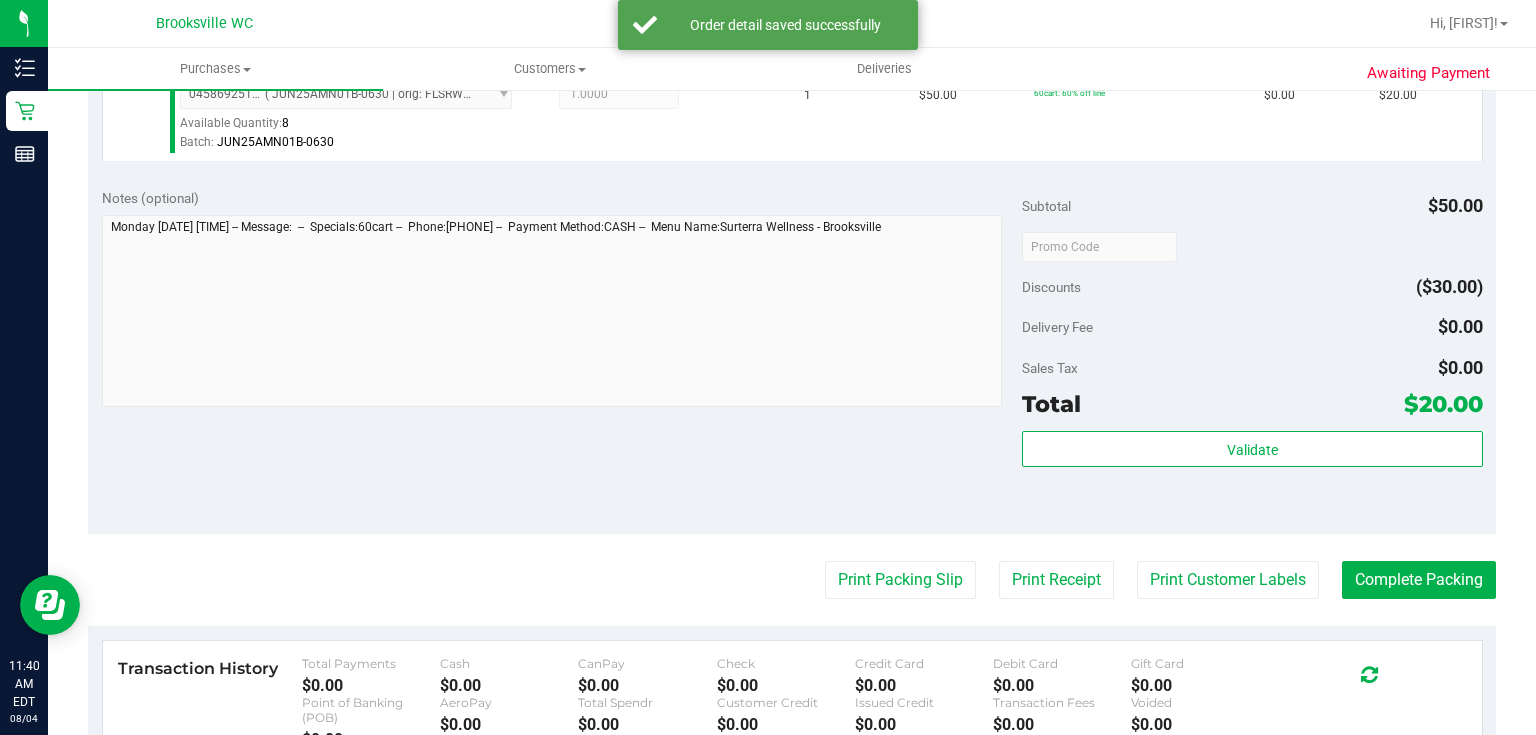 scroll, scrollTop: 800, scrollLeft: 0, axis: vertical 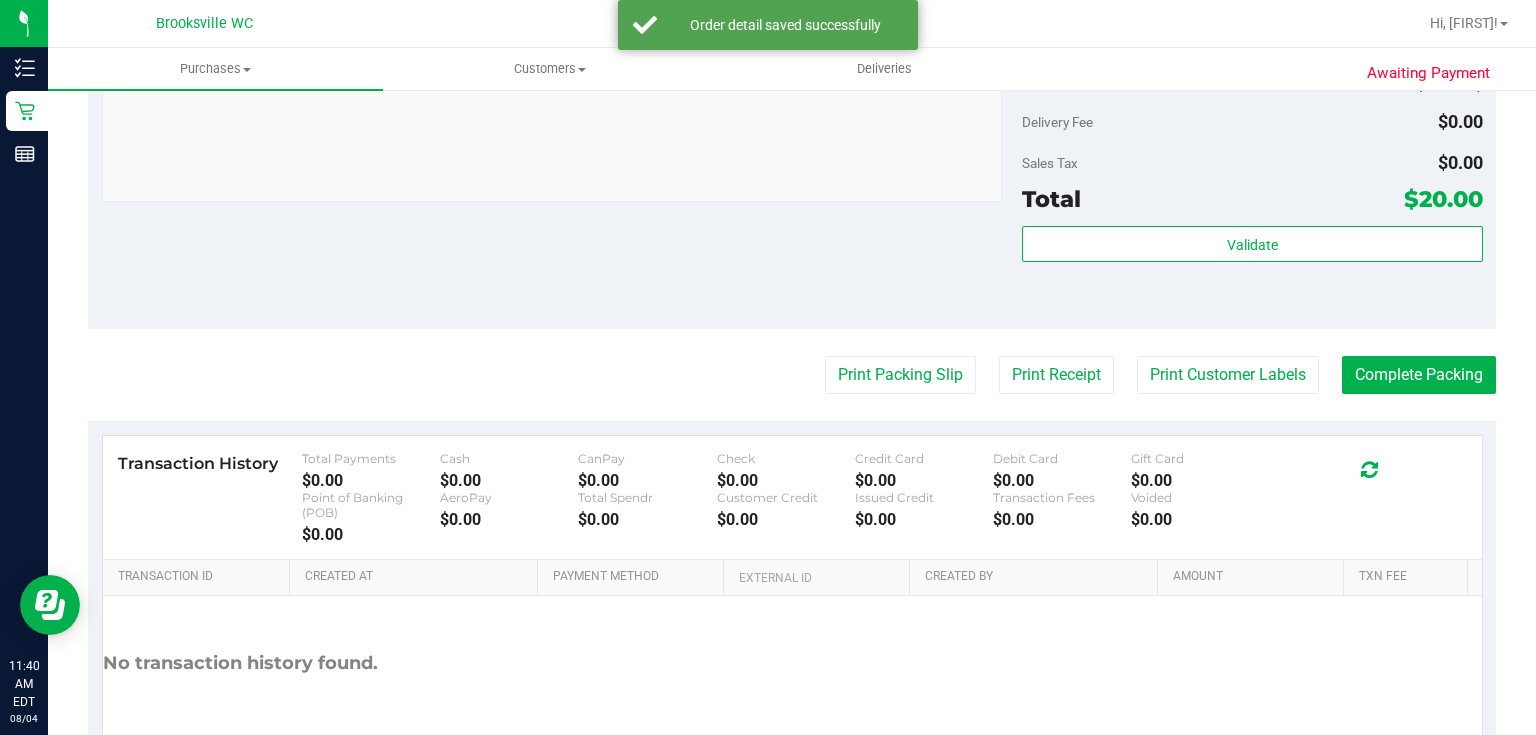 click on "Back
Edit Purchase
Cancel Purchase
View Profile
# [NUMBER]
BioTrack ID:
-
Submitted
Needs review
Last Modified
[FIRST] [LAST]
[DATE] [TIME]" at bounding box center [792, 59] 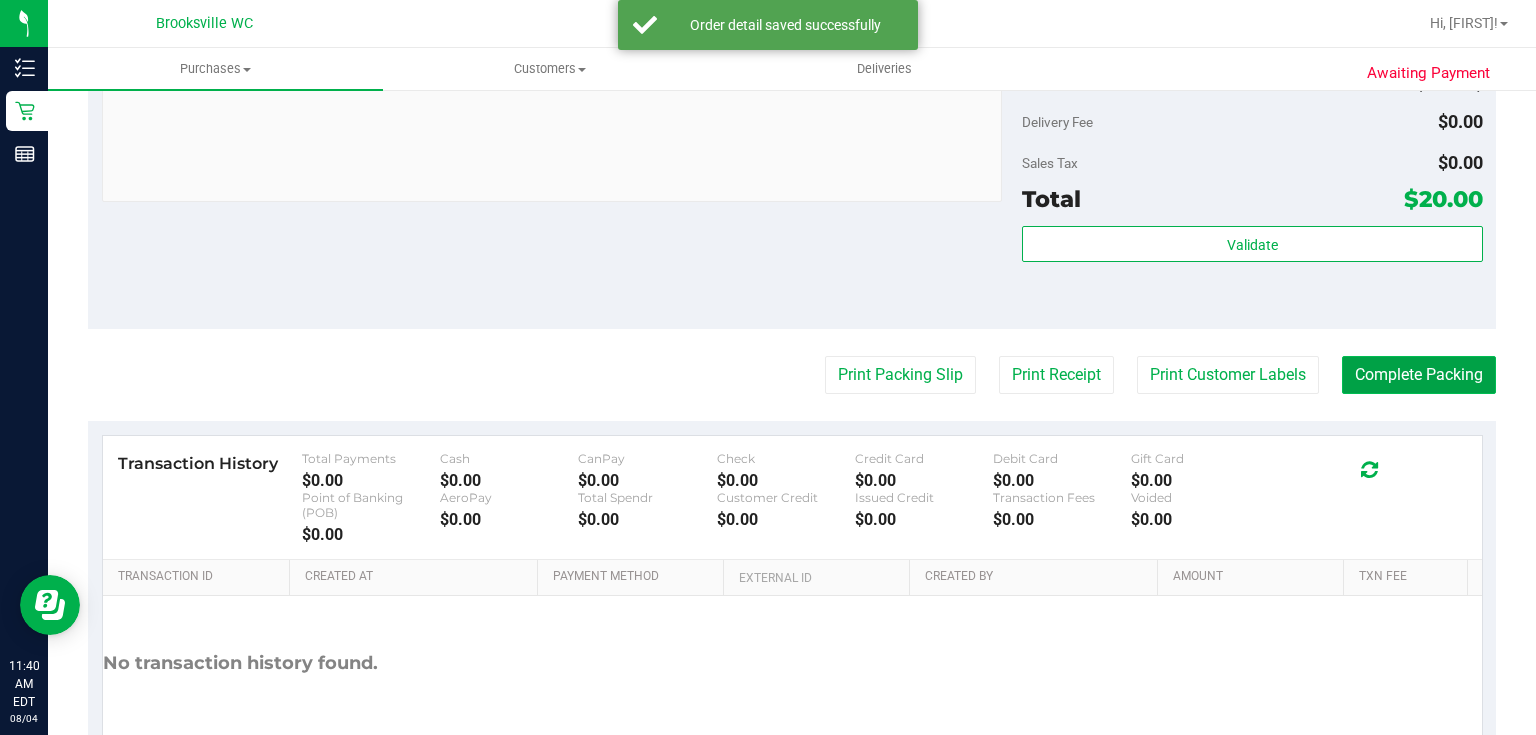 click on "Complete Packing" at bounding box center (1419, 375) 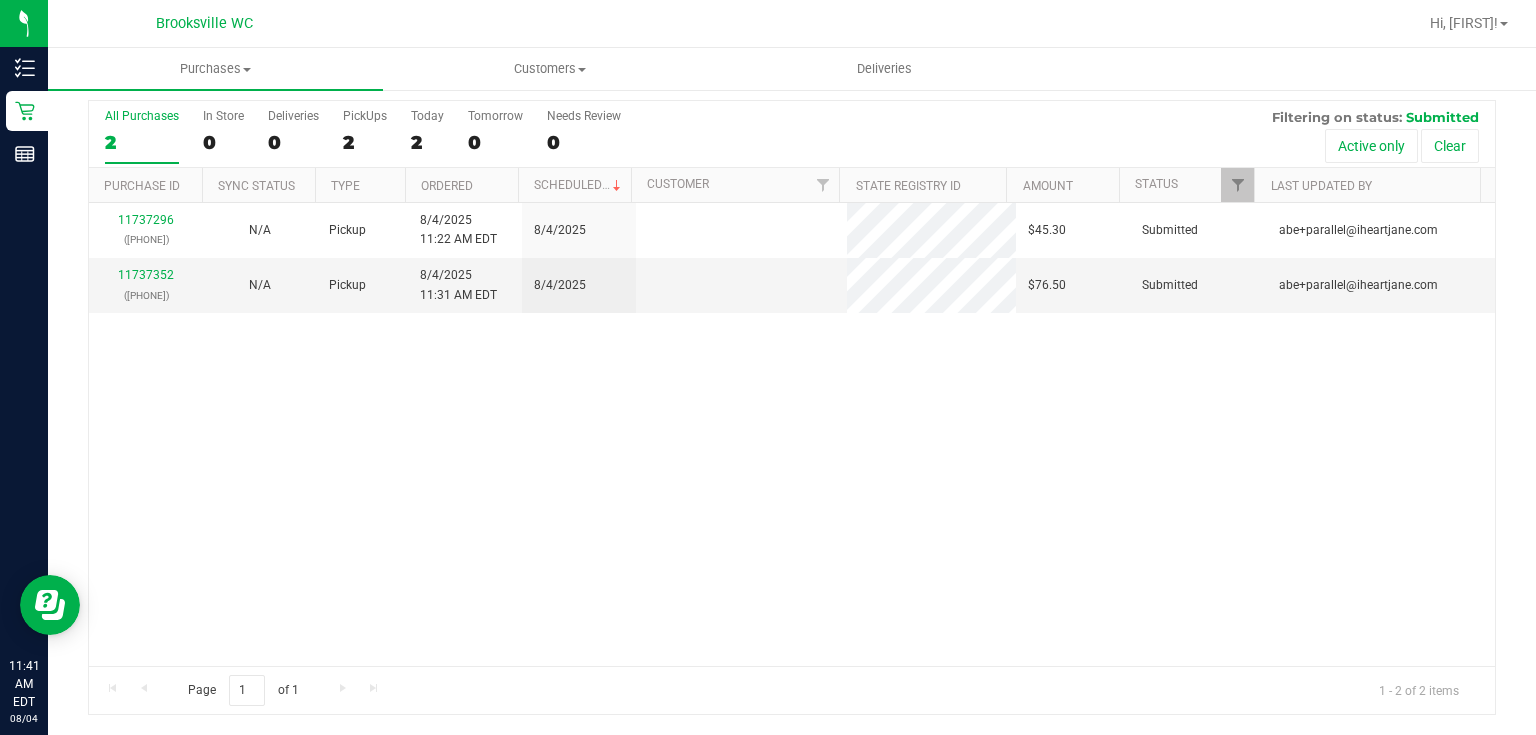 scroll, scrollTop: 0, scrollLeft: 0, axis: both 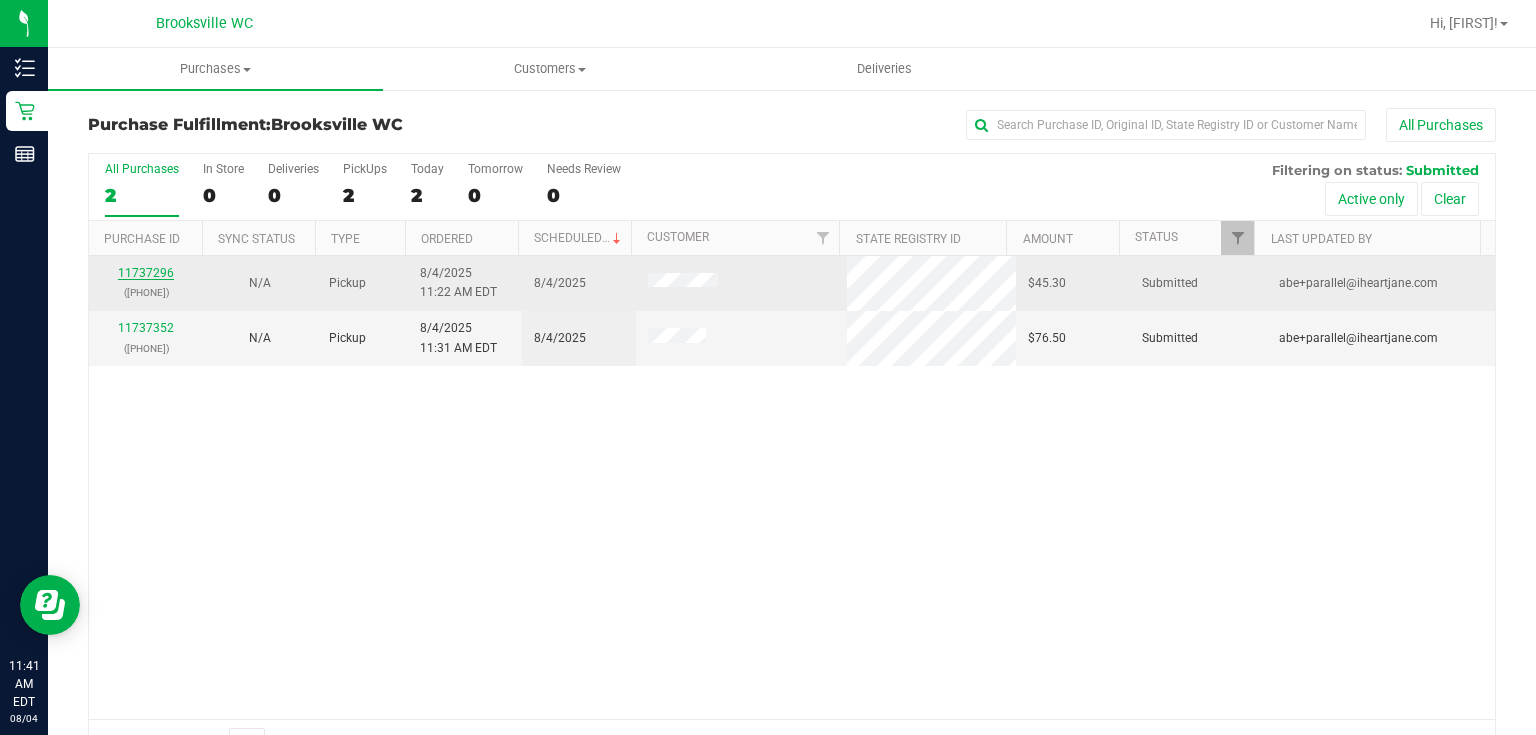 click on "11737296" at bounding box center (146, 273) 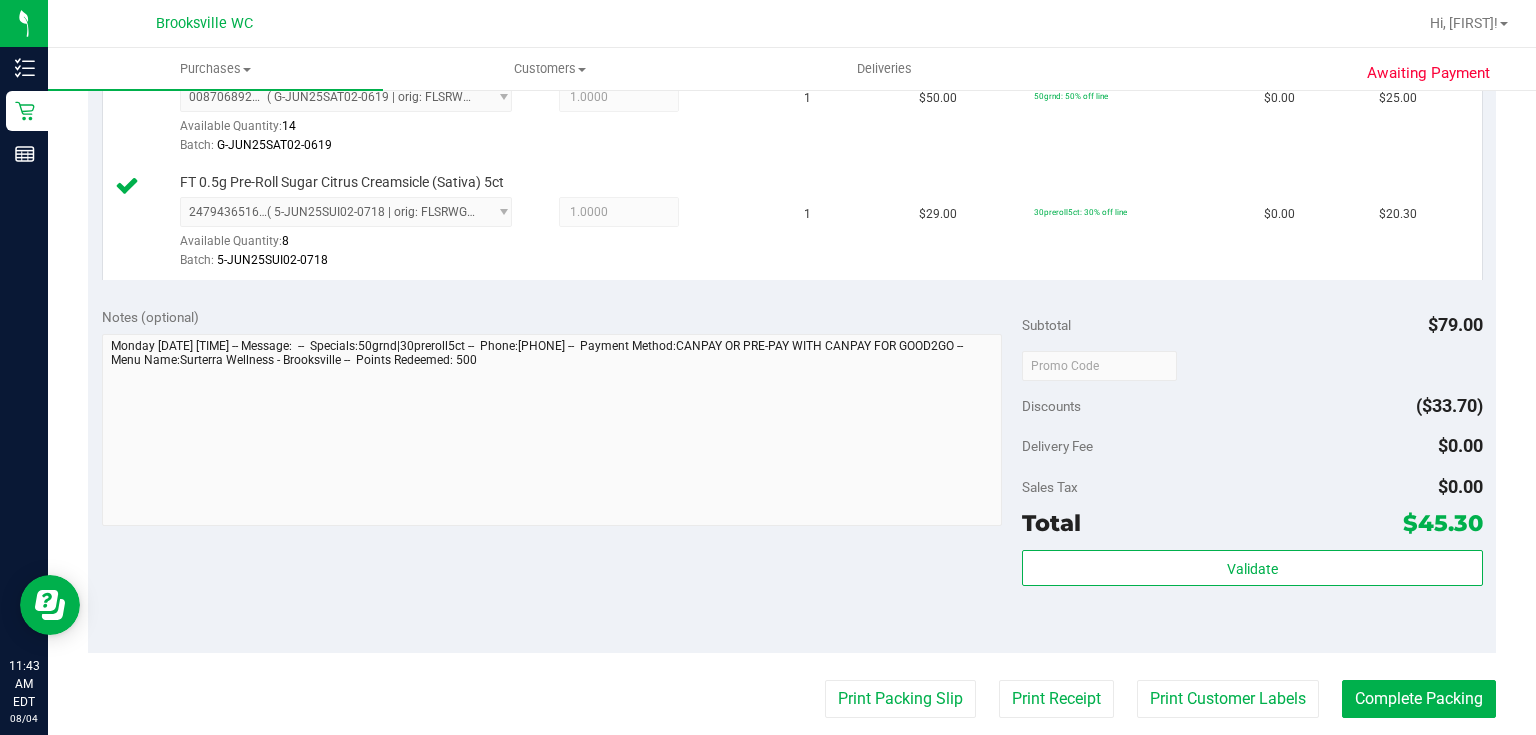 scroll, scrollTop: 640, scrollLeft: 0, axis: vertical 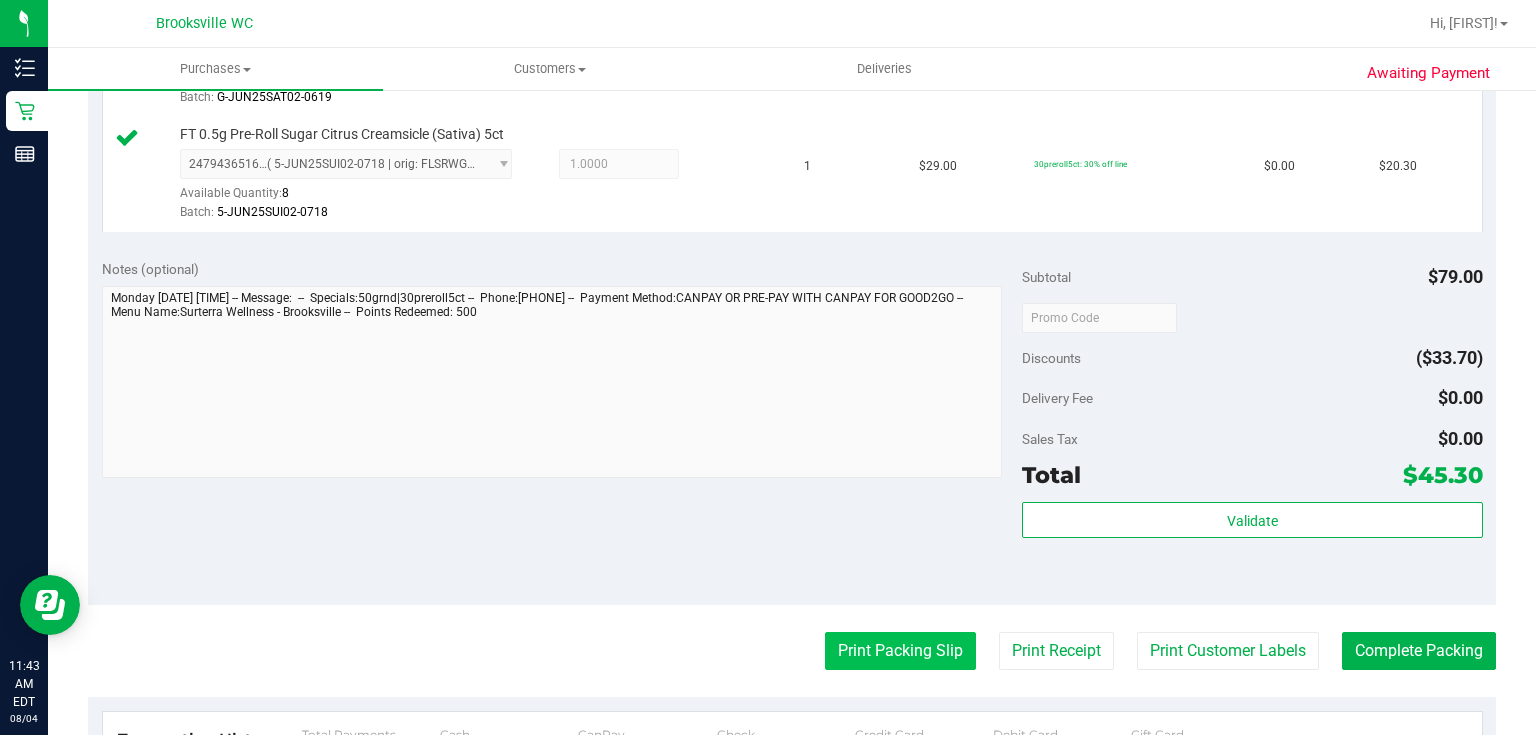 click on "Print Packing Slip" at bounding box center [900, 651] 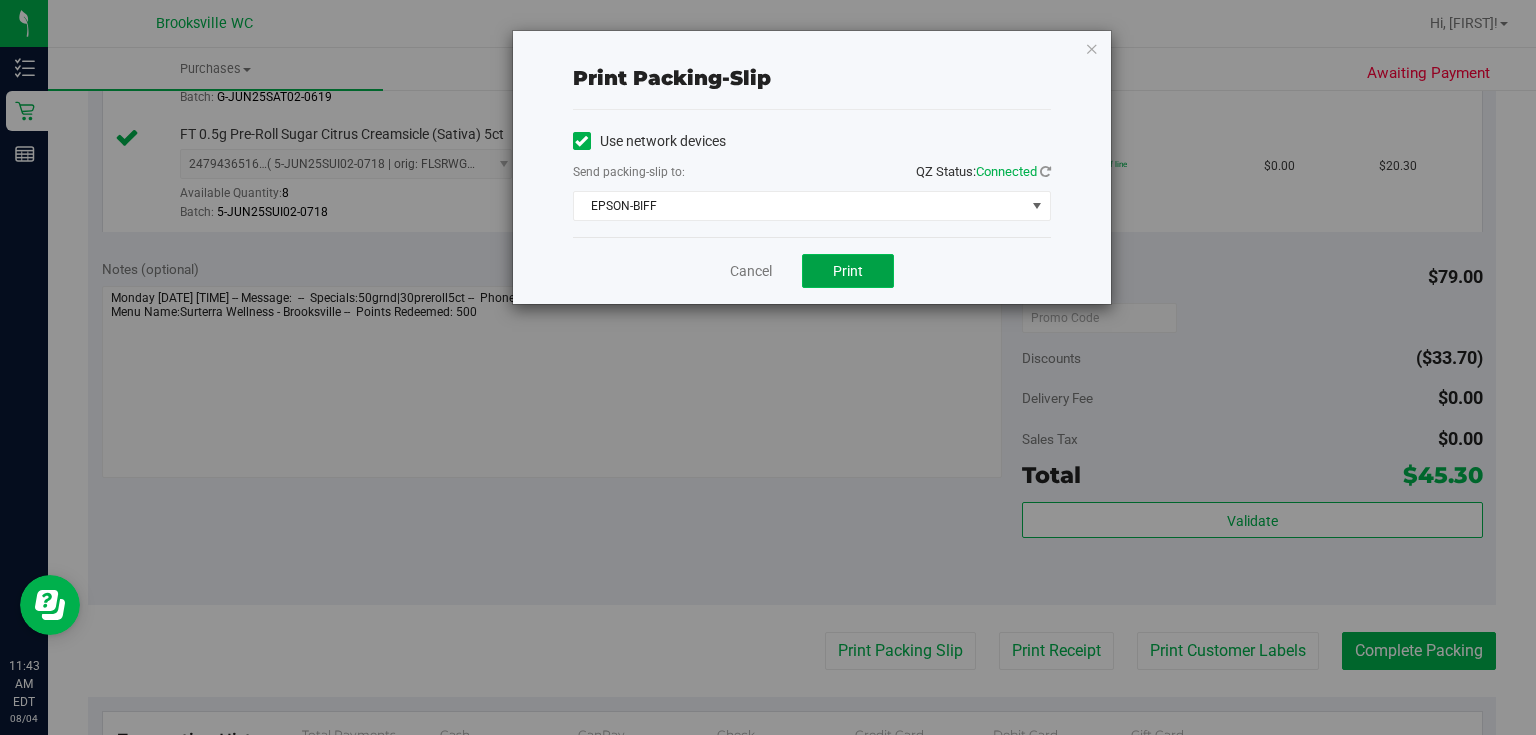 click on "Print" at bounding box center (848, 271) 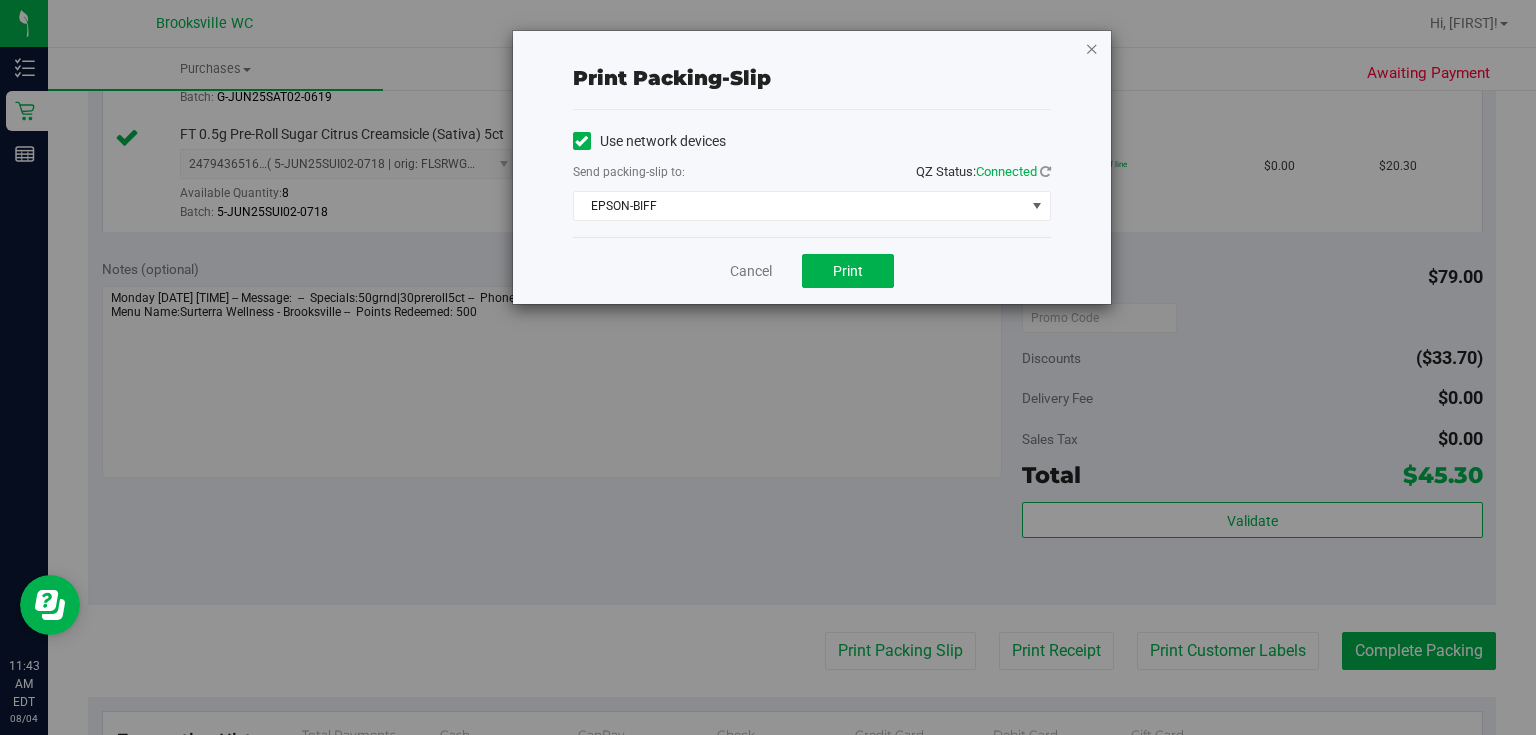 click at bounding box center (1092, 48) 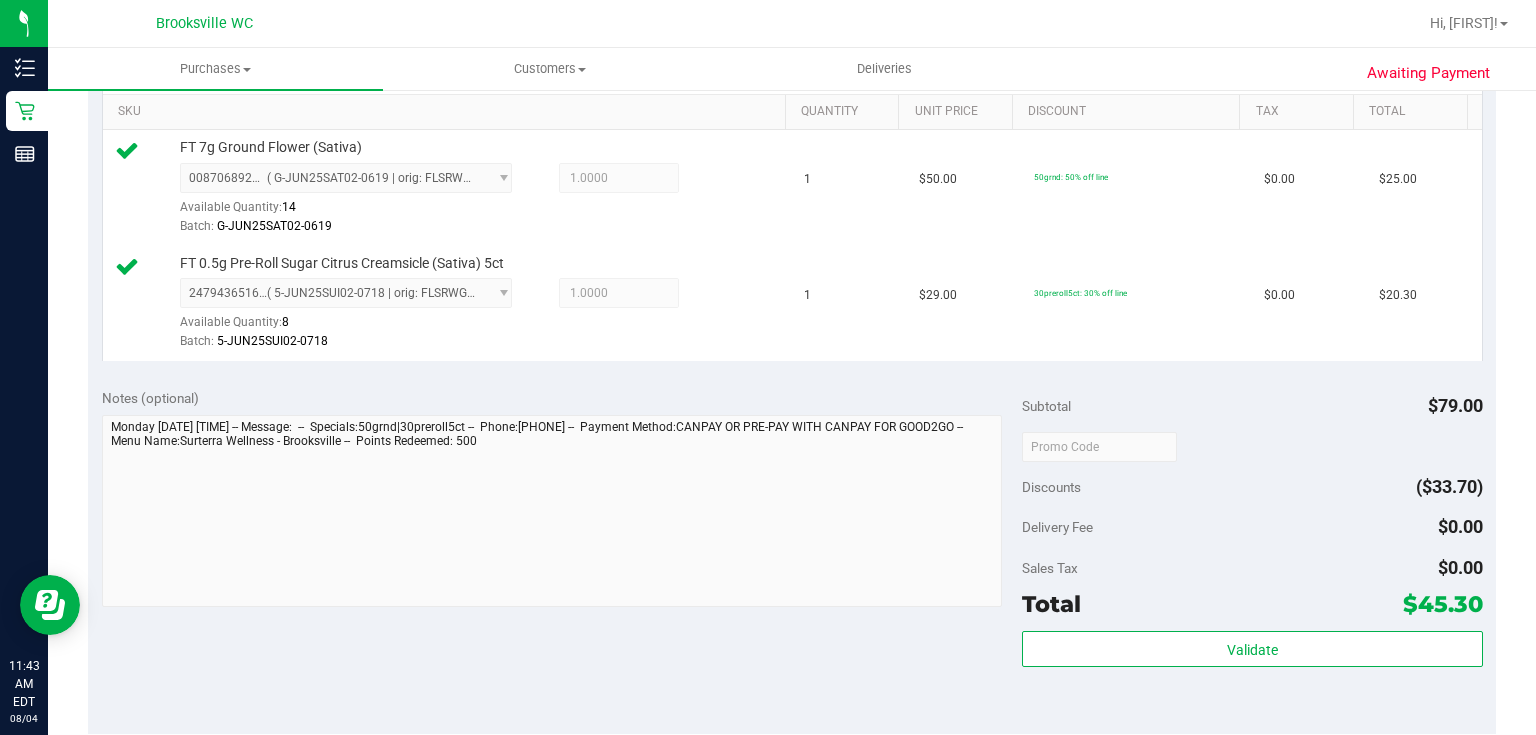 scroll, scrollTop: 720, scrollLeft: 0, axis: vertical 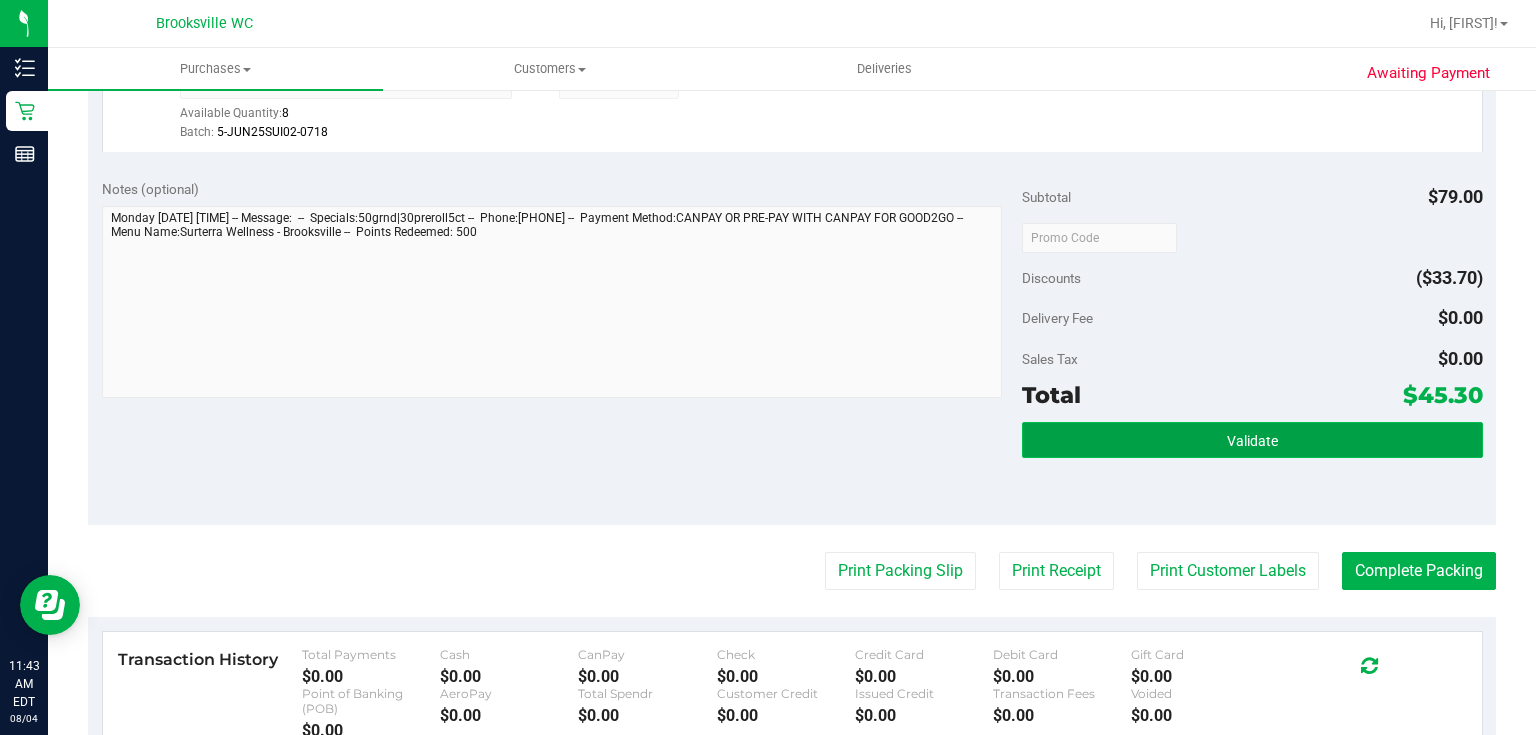 click on "Validate" at bounding box center (1252, 440) 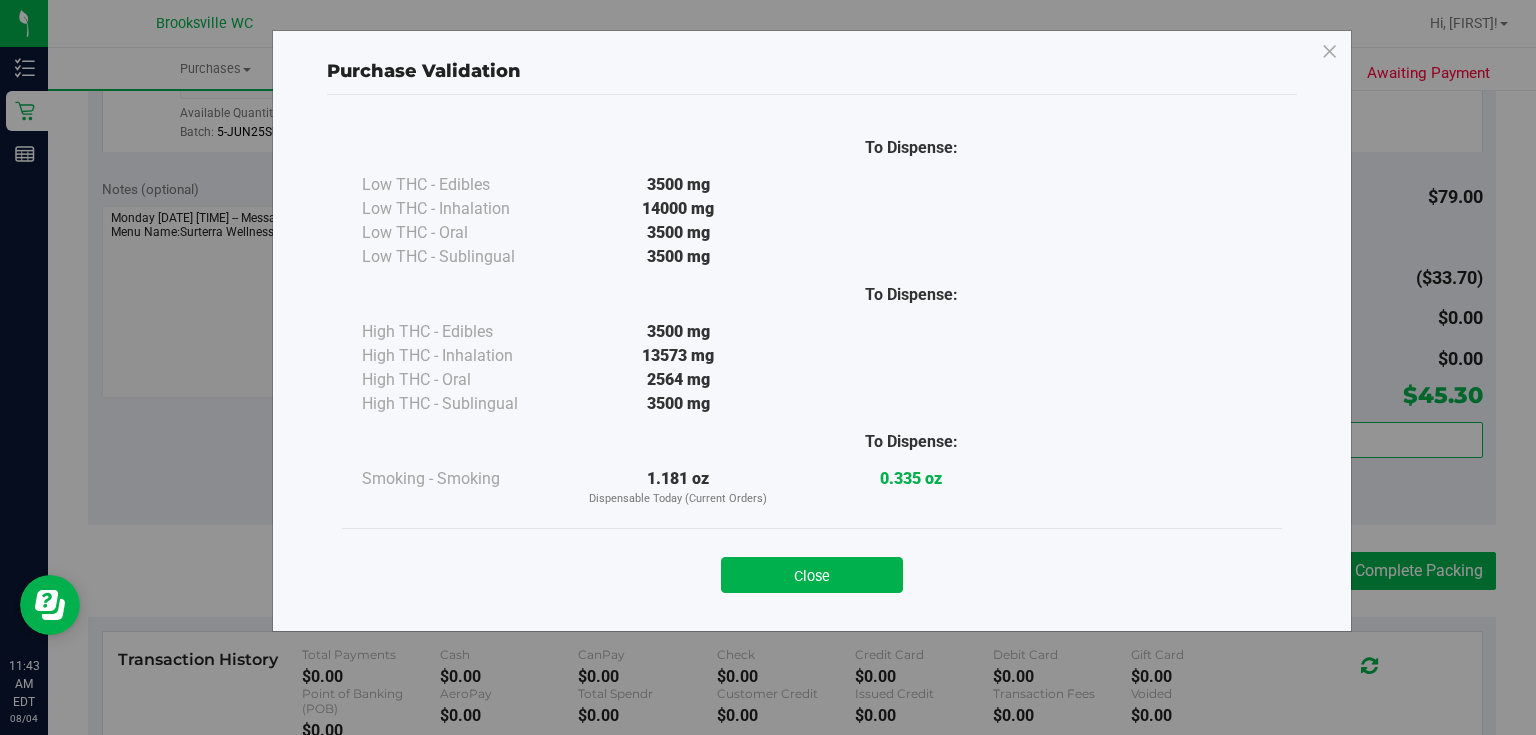 click on "Close" at bounding box center [812, 569] 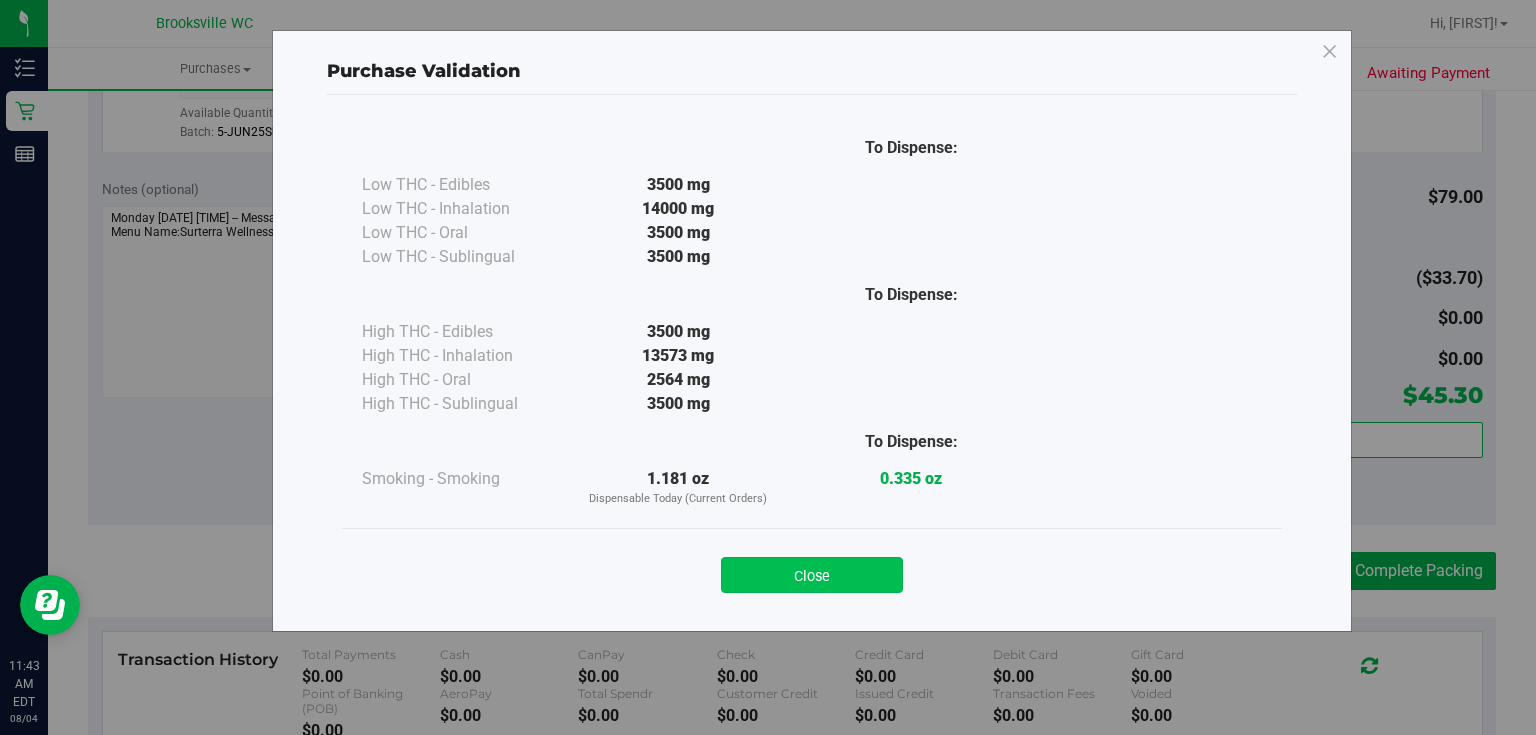 click on "Close" at bounding box center [812, 575] 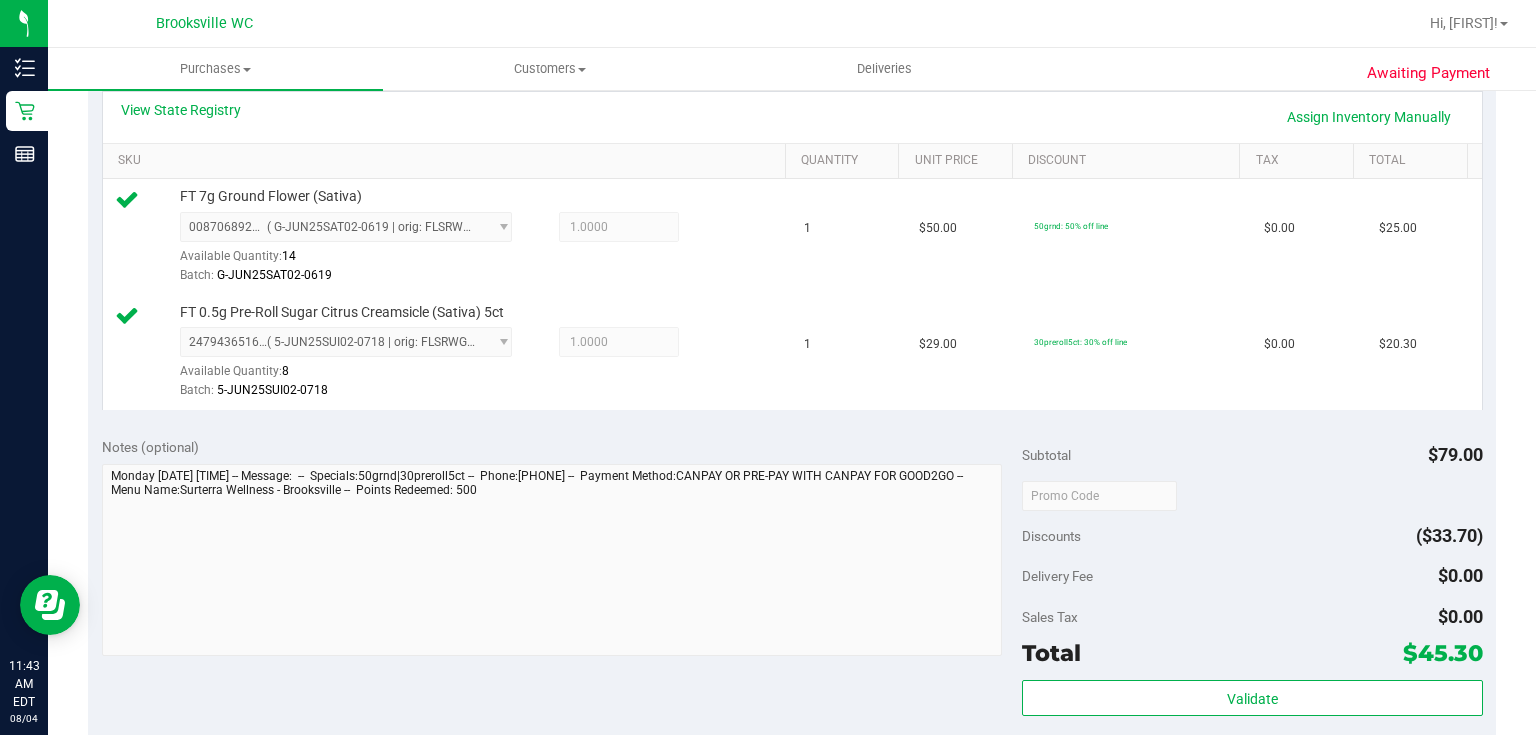 scroll, scrollTop: 800, scrollLeft: 0, axis: vertical 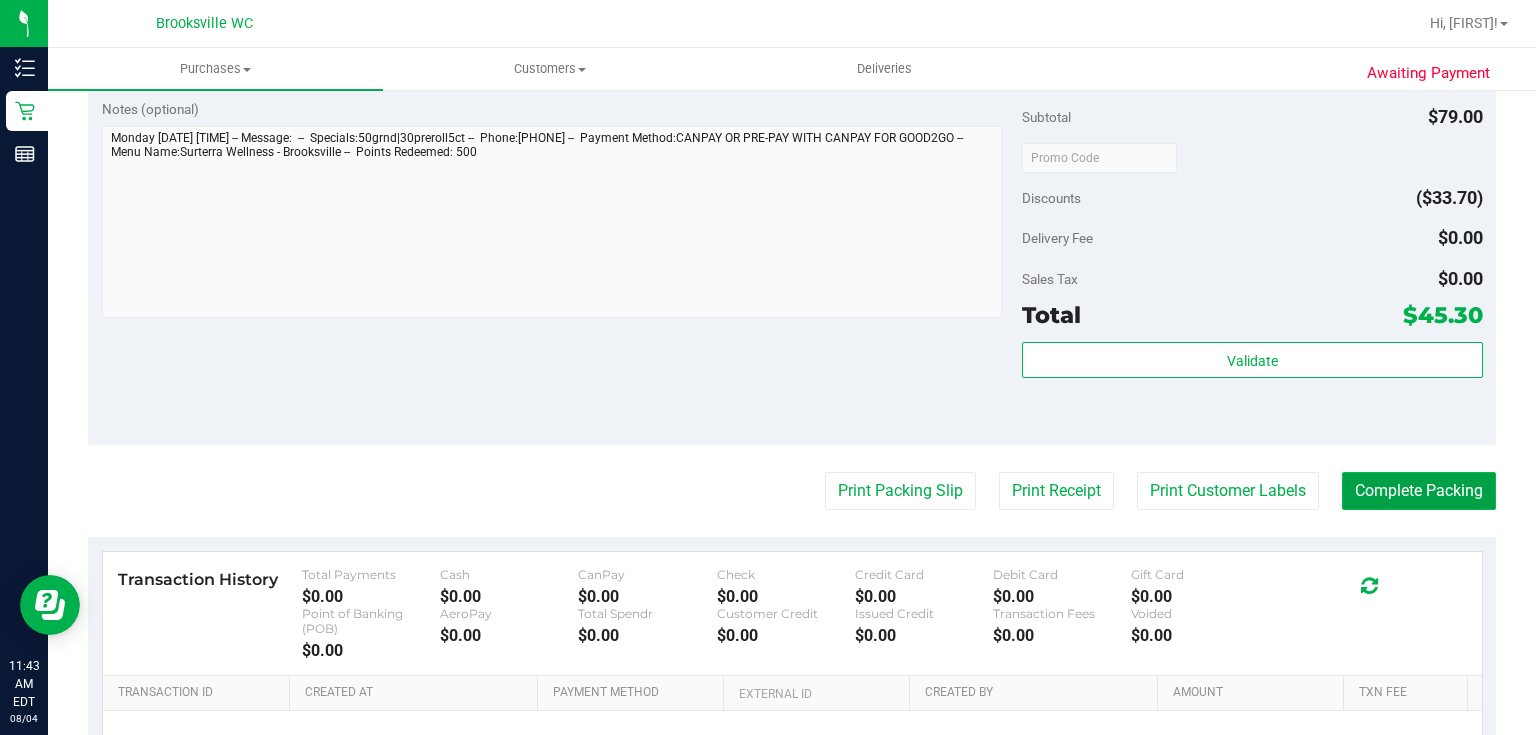 click on "Complete Packing" at bounding box center [1419, 491] 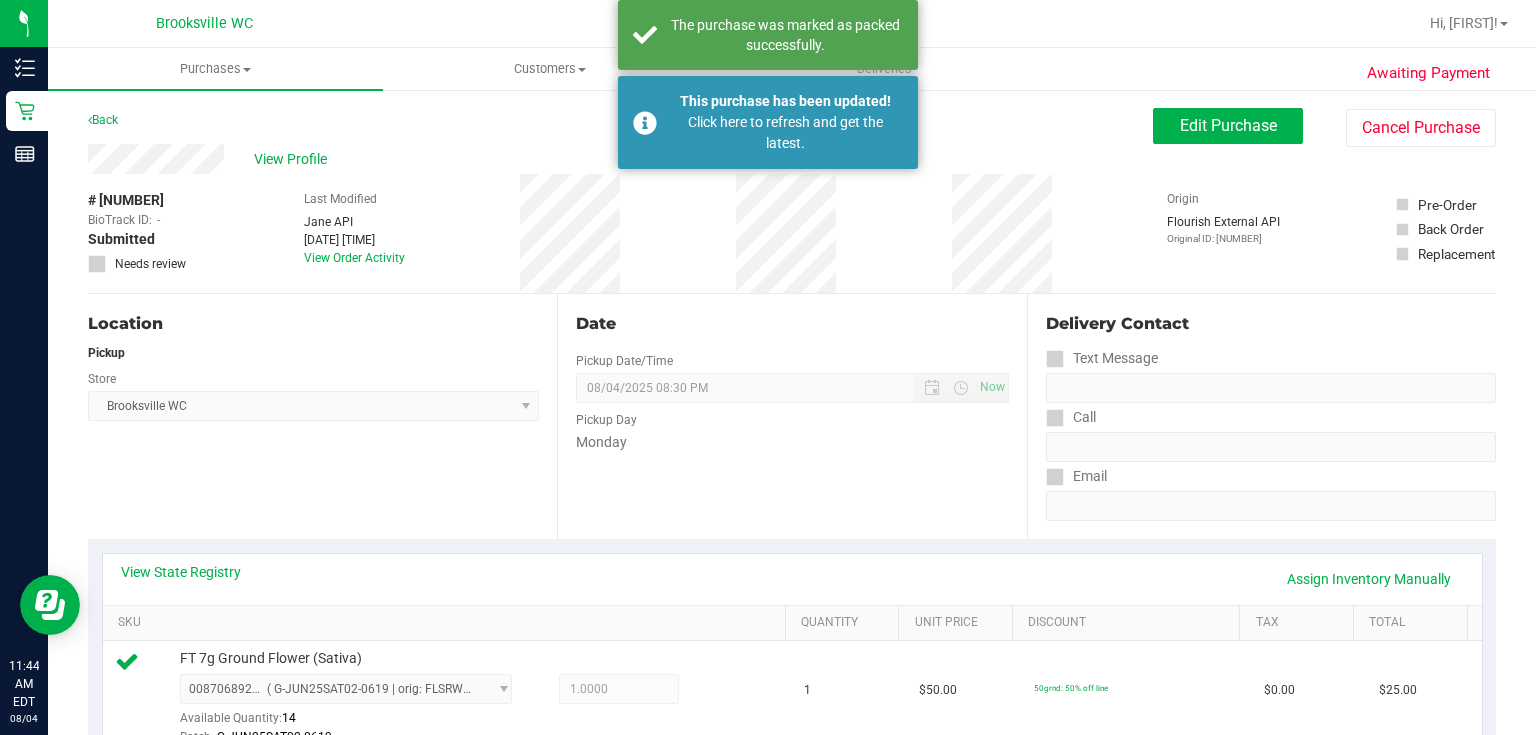 scroll, scrollTop: 0, scrollLeft: 0, axis: both 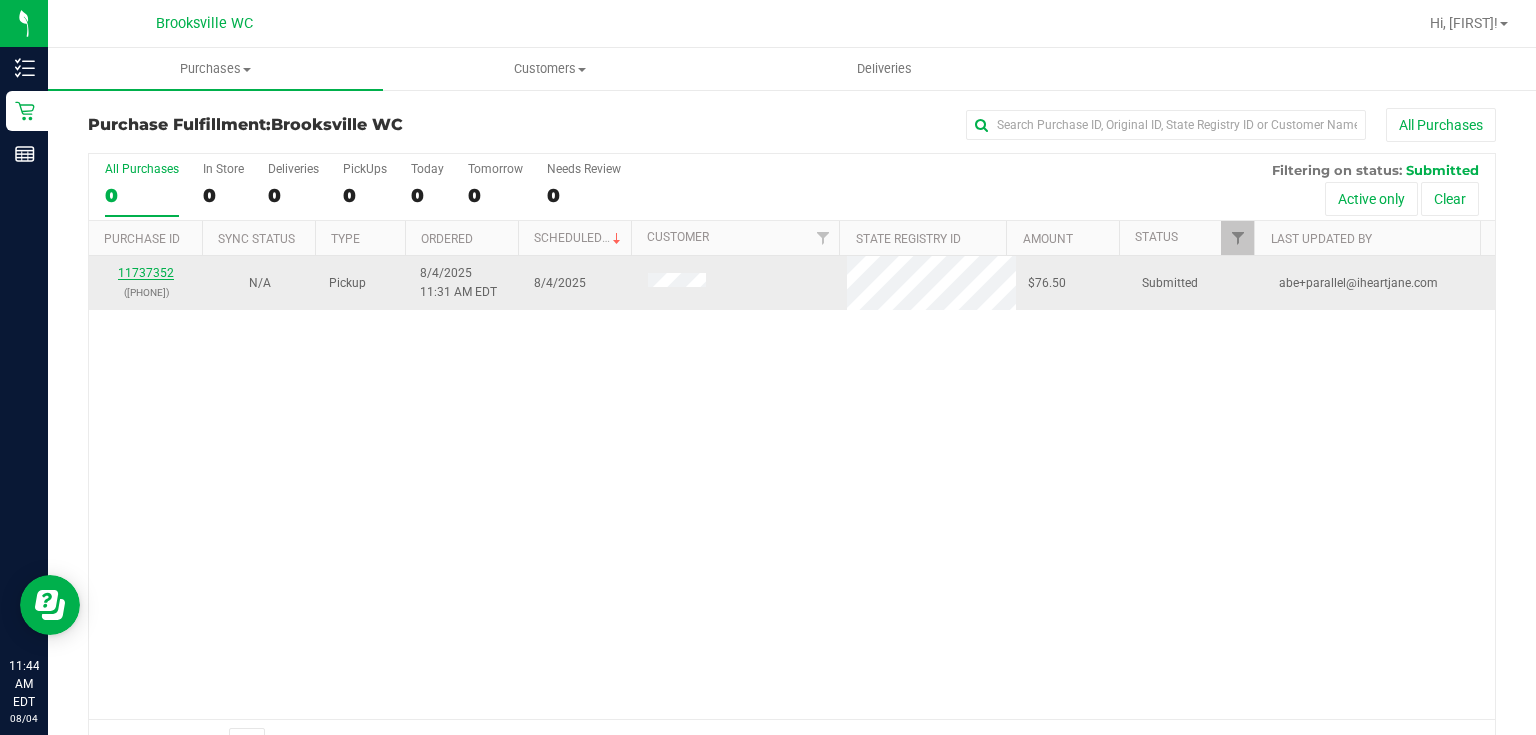 click on "11737352" at bounding box center (146, 273) 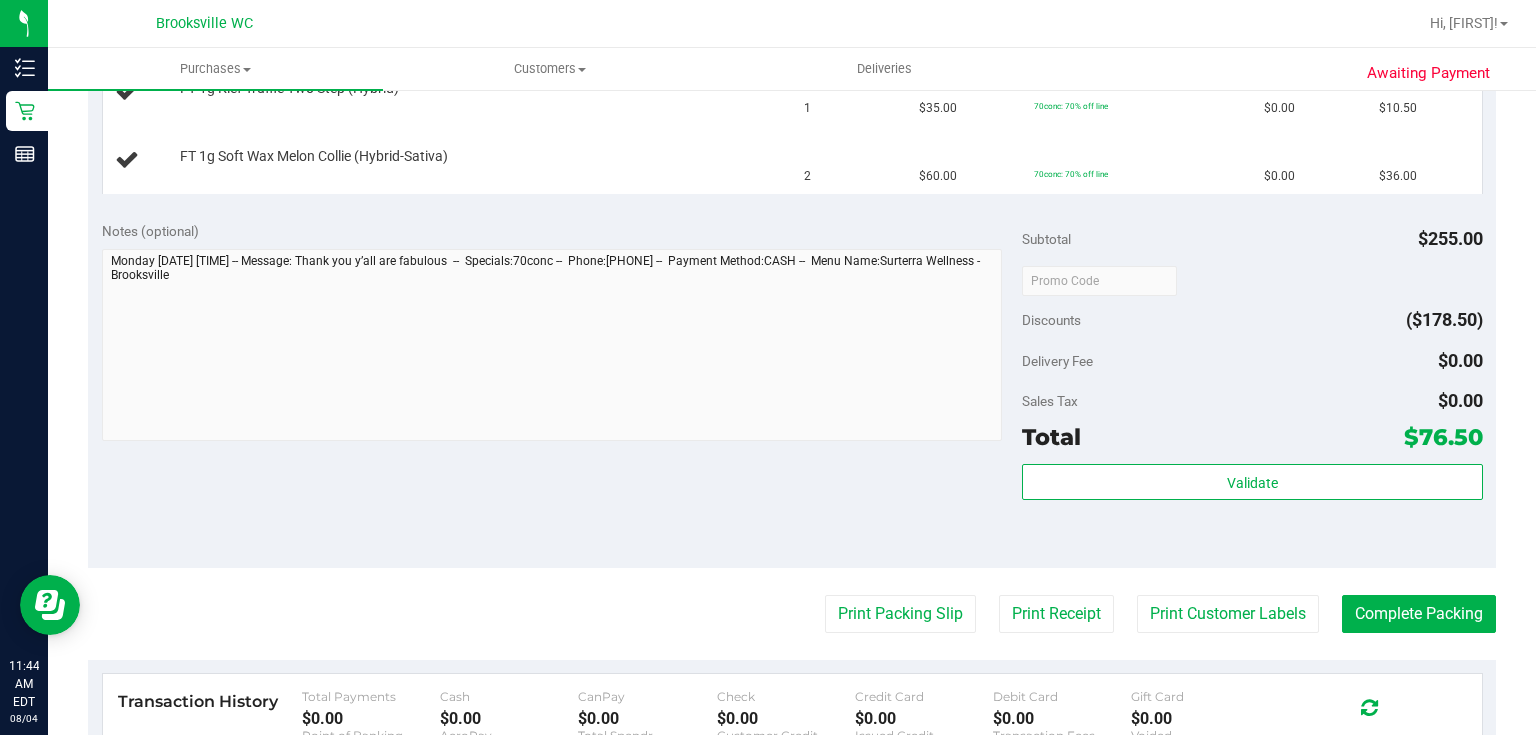 scroll, scrollTop: 720, scrollLeft: 0, axis: vertical 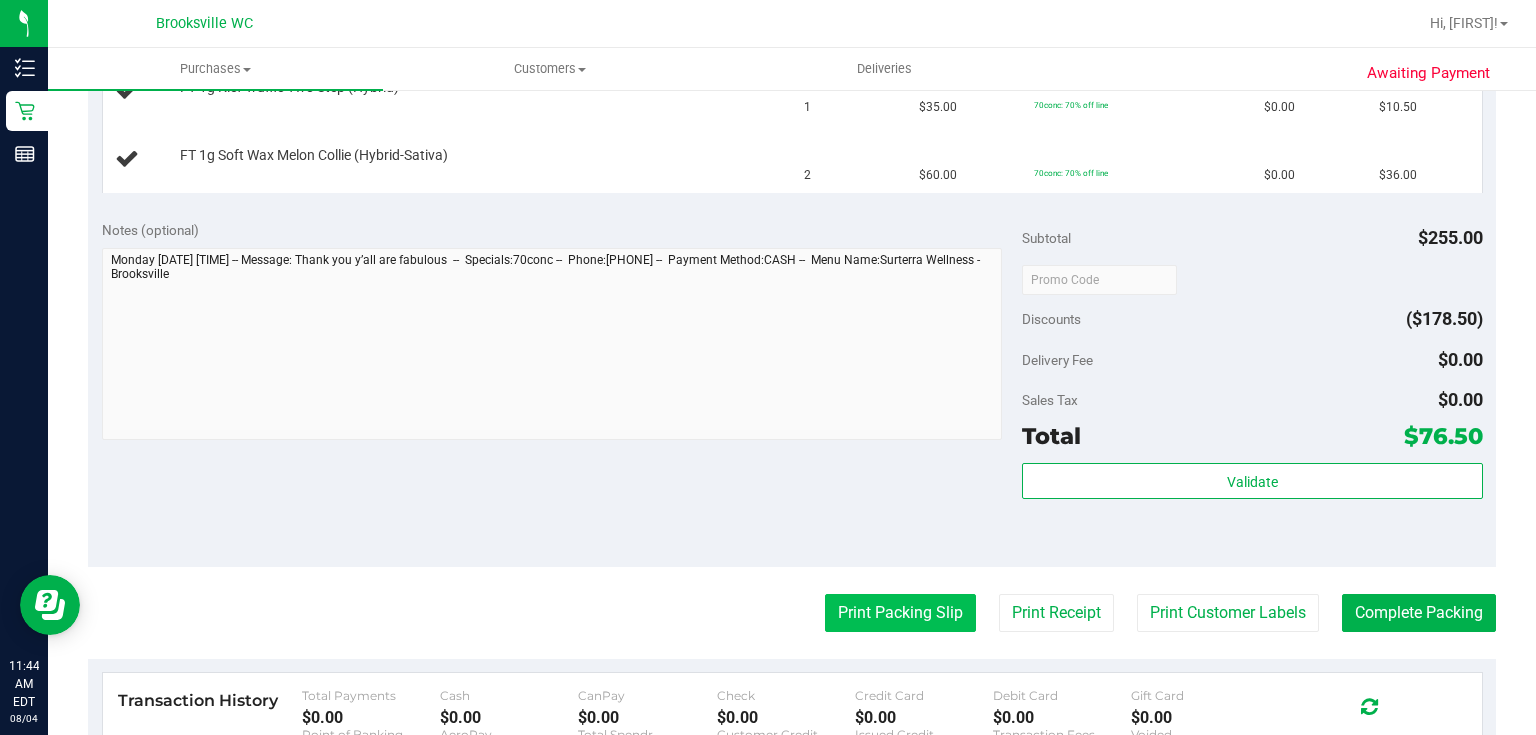 click on "Print Packing Slip" at bounding box center [900, 613] 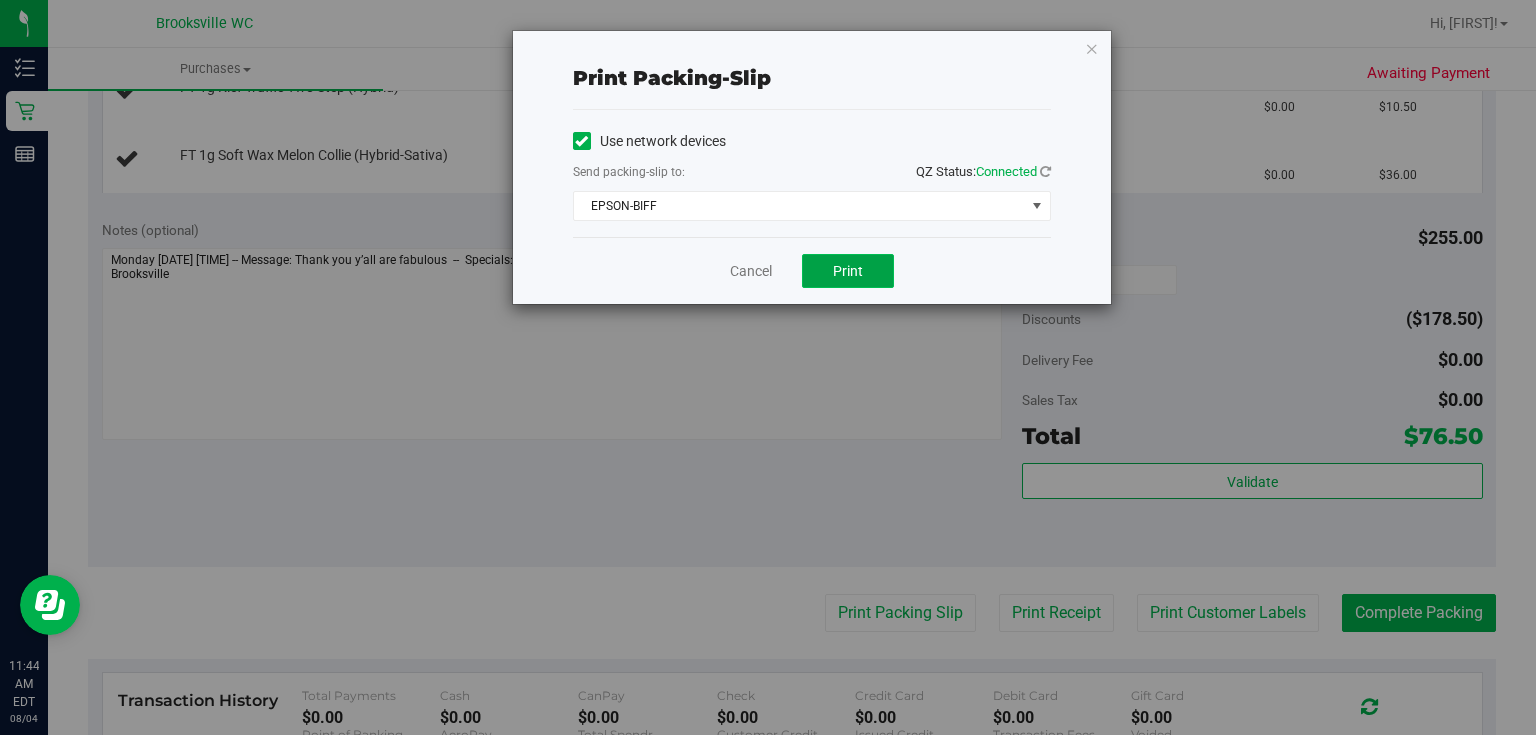 click on "Print" at bounding box center [848, 271] 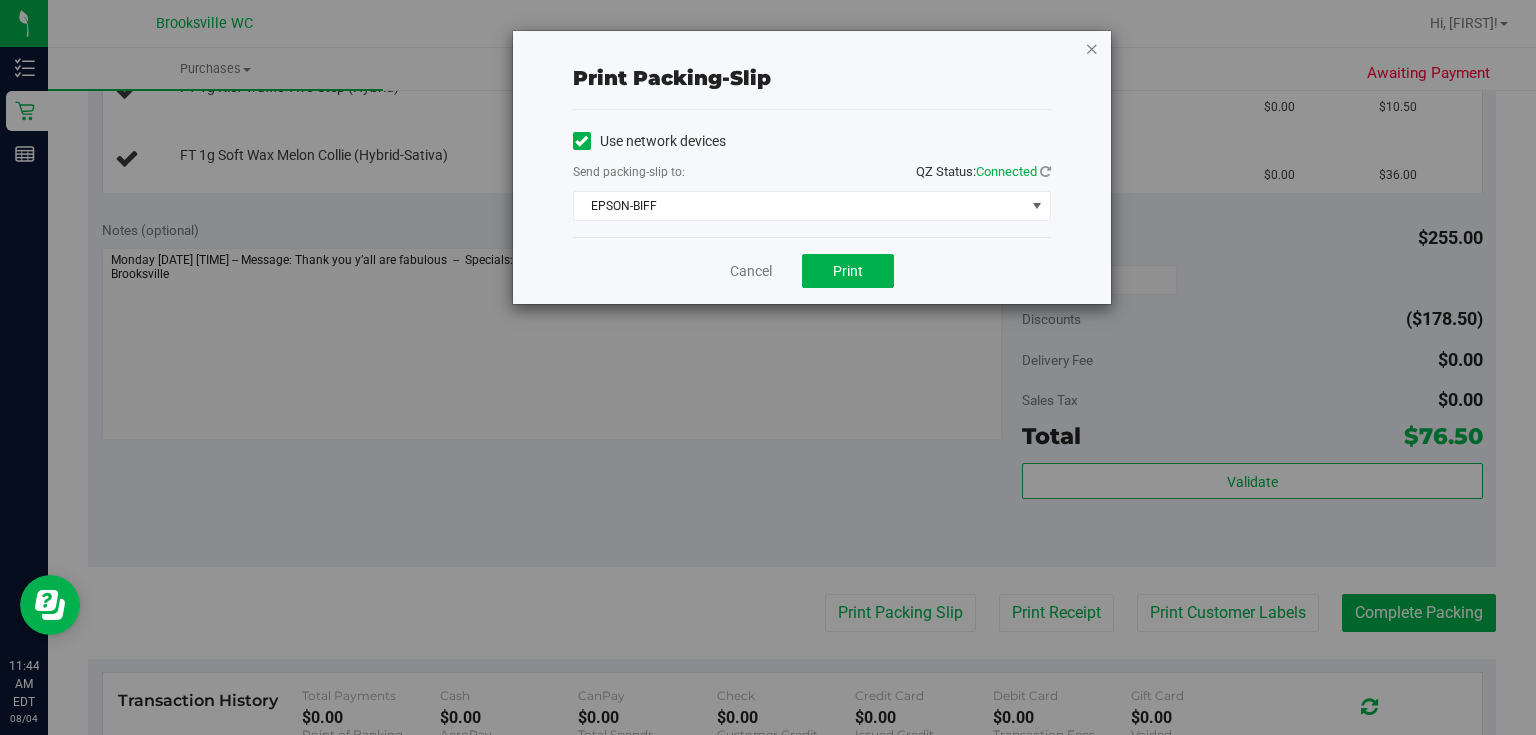 click at bounding box center [1092, 48] 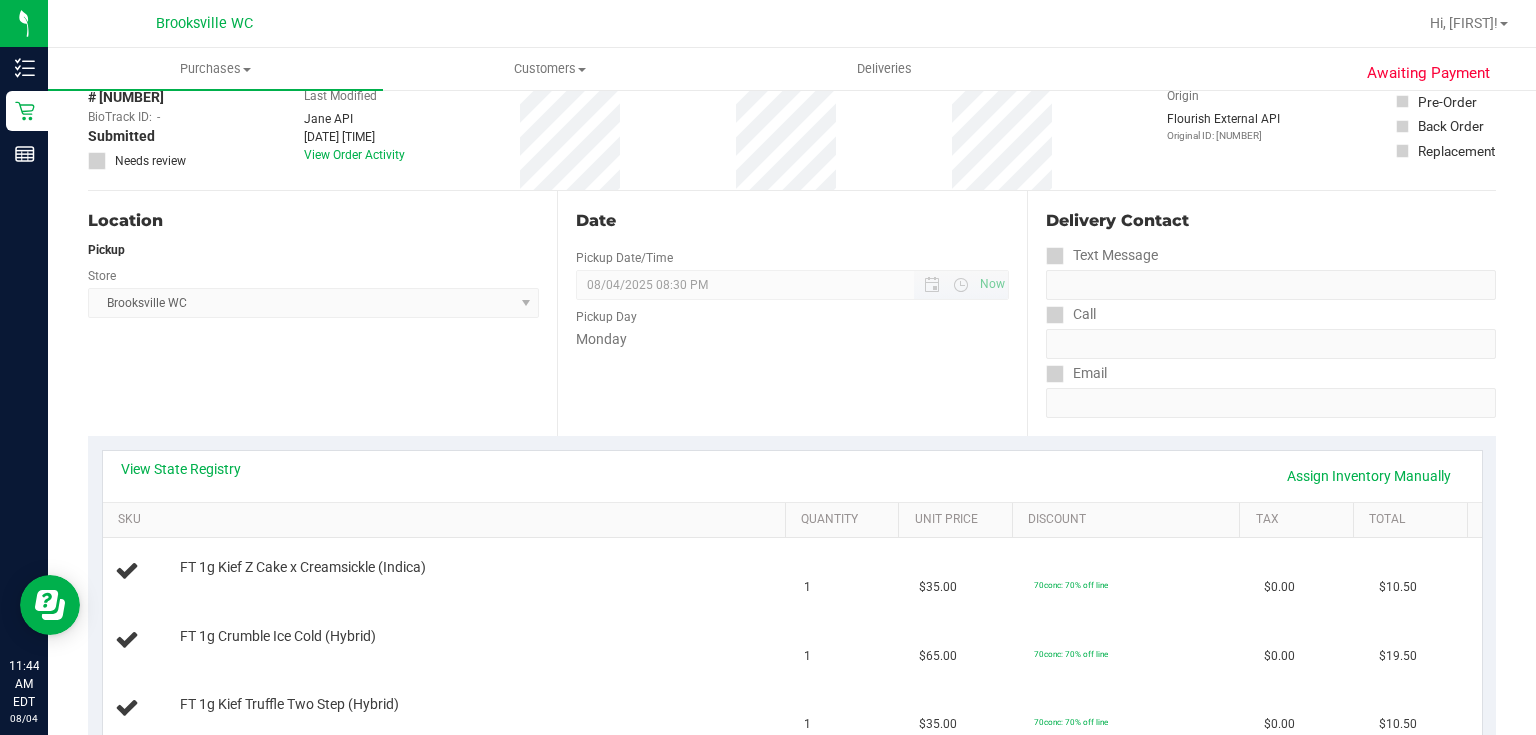 scroll, scrollTop: 0, scrollLeft: 0, axis: both 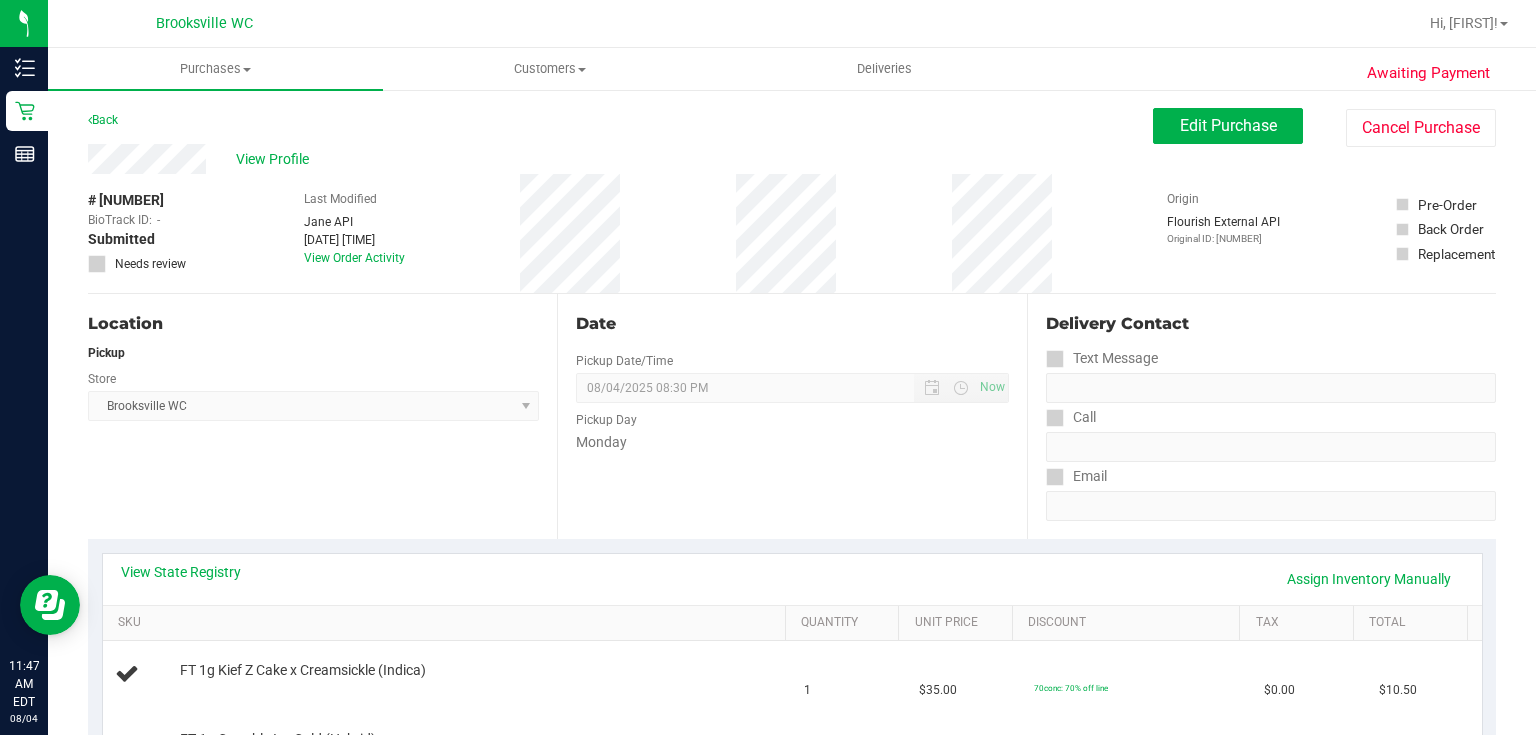 type 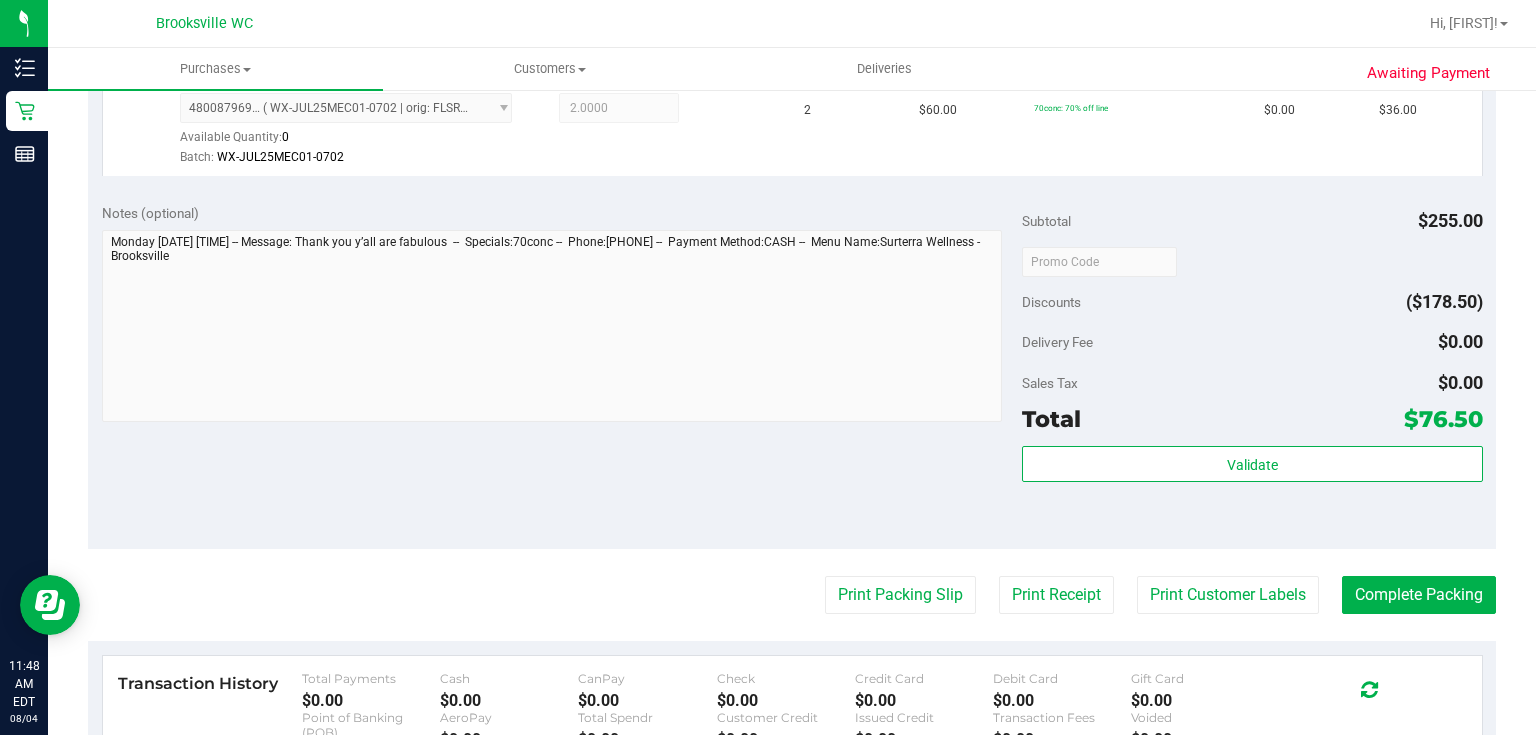 scroll, scrollTop: 960, scrollLeft: 0, axis: vertical 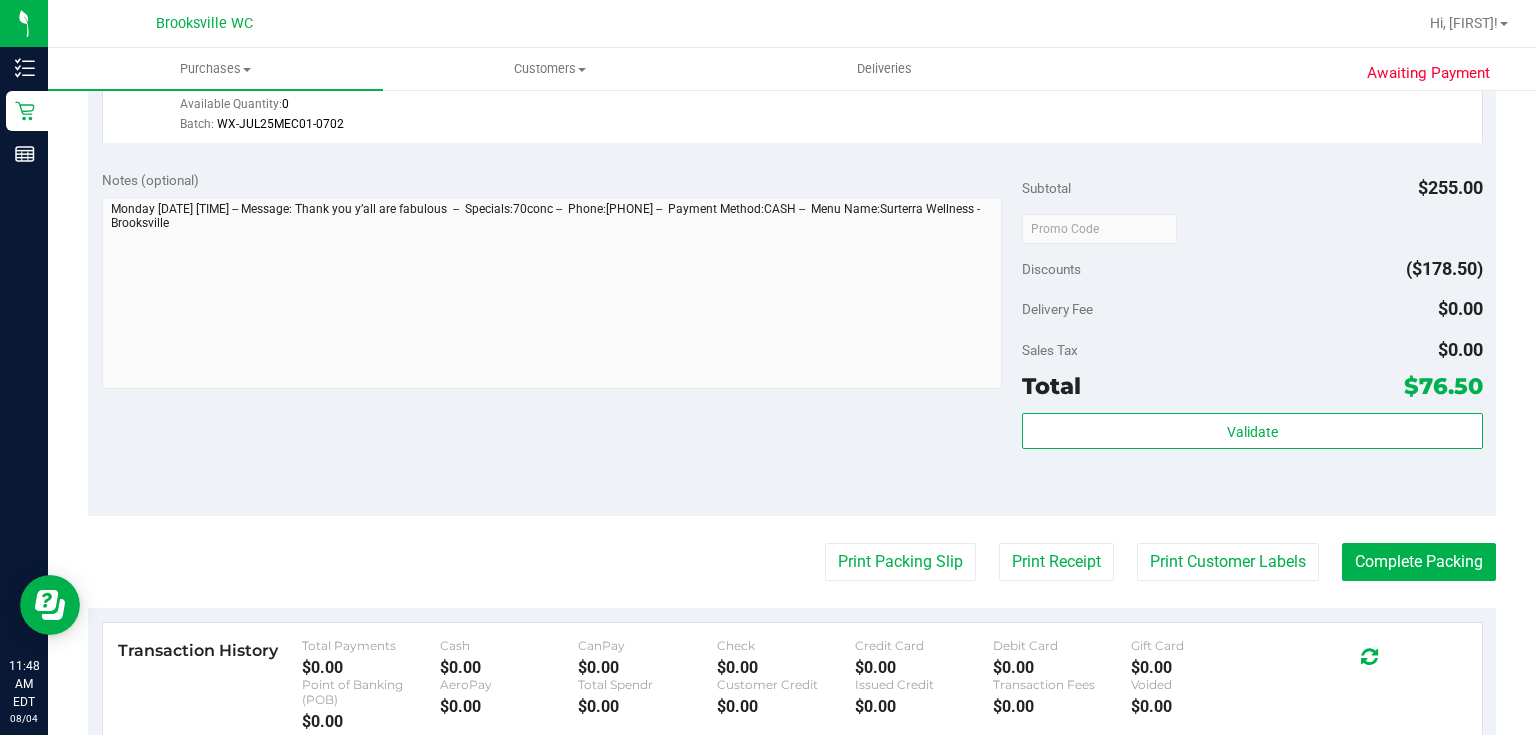 click on "Validate" at bounding box center (1252, 458) 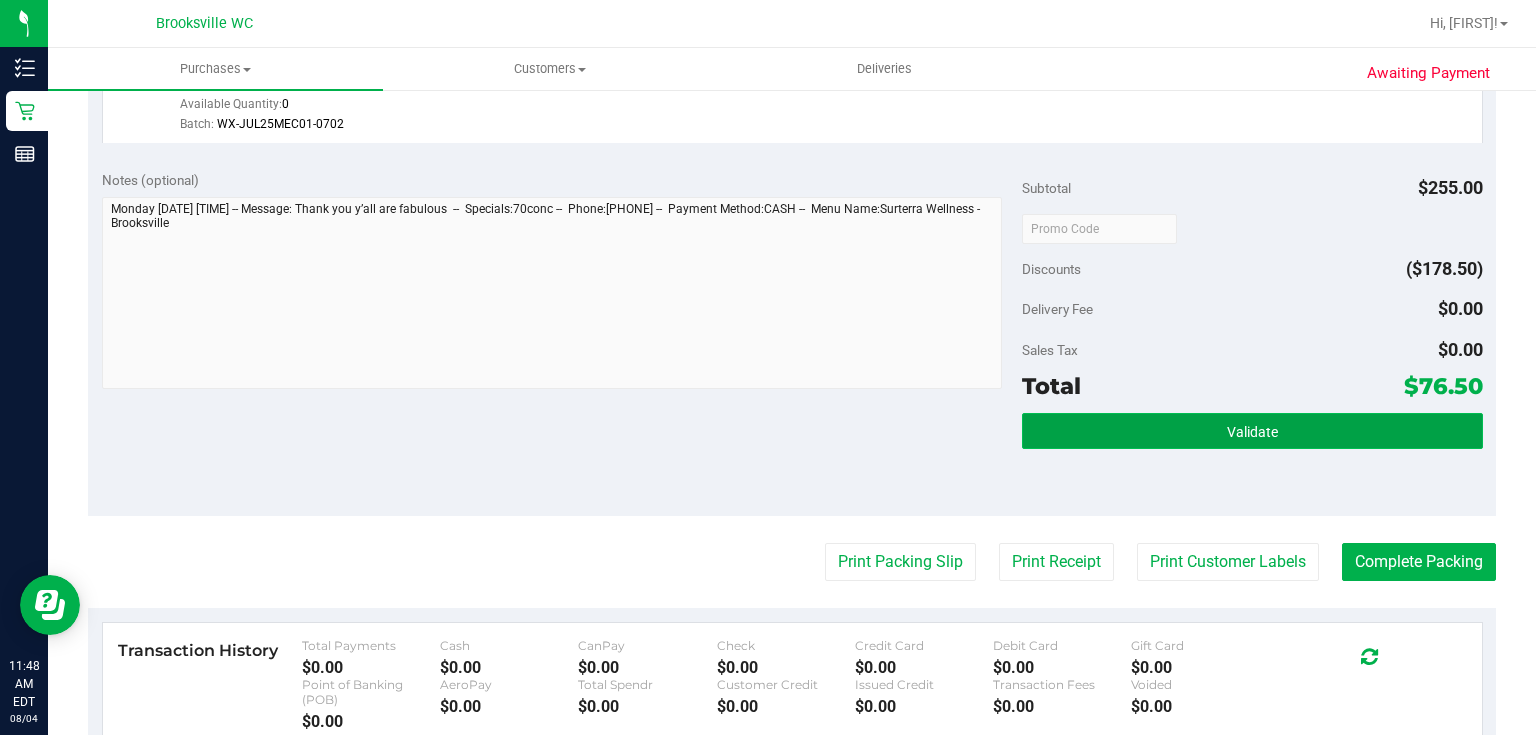 click on "Validate" at bounding box center [1252, 431] 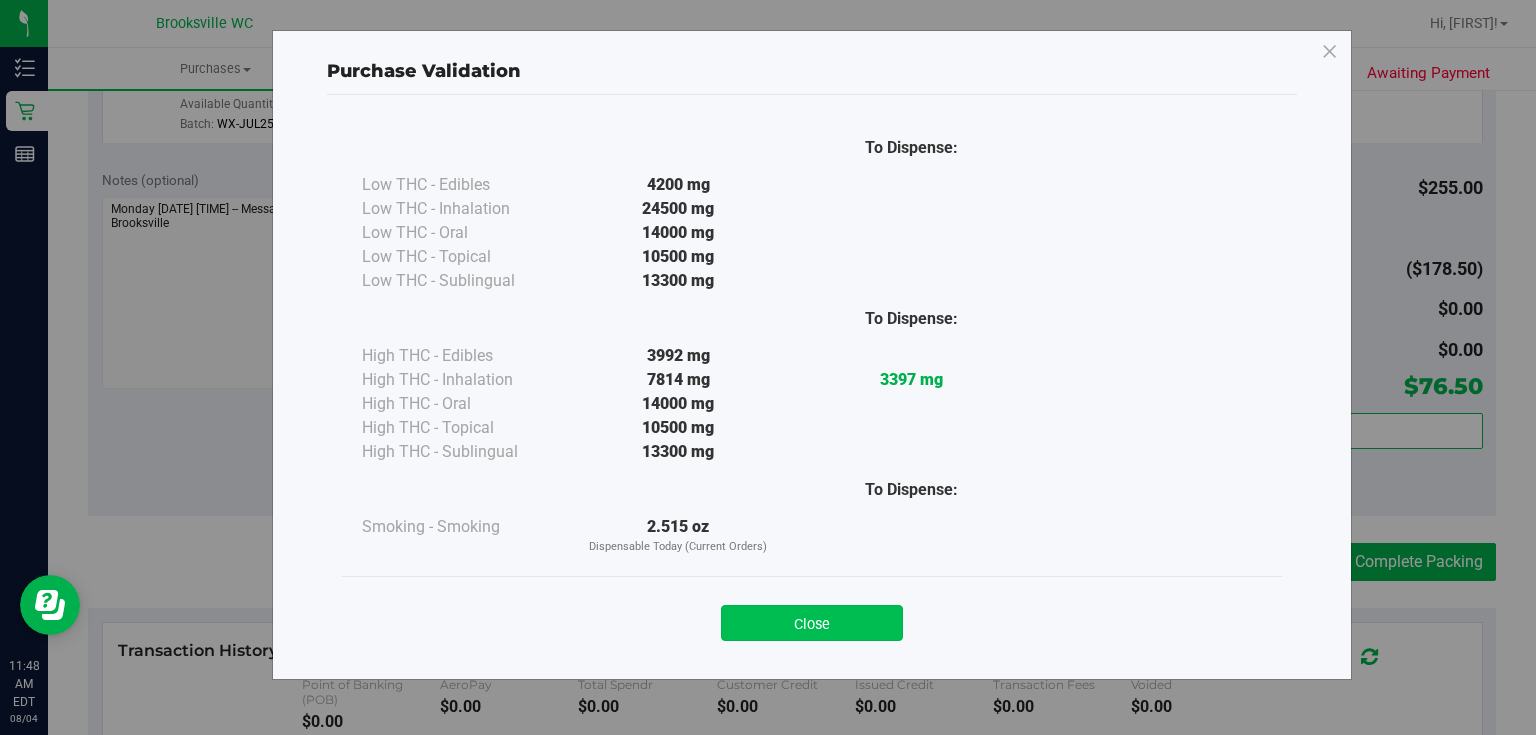 click on "Close" at bounding box center (812, 623) 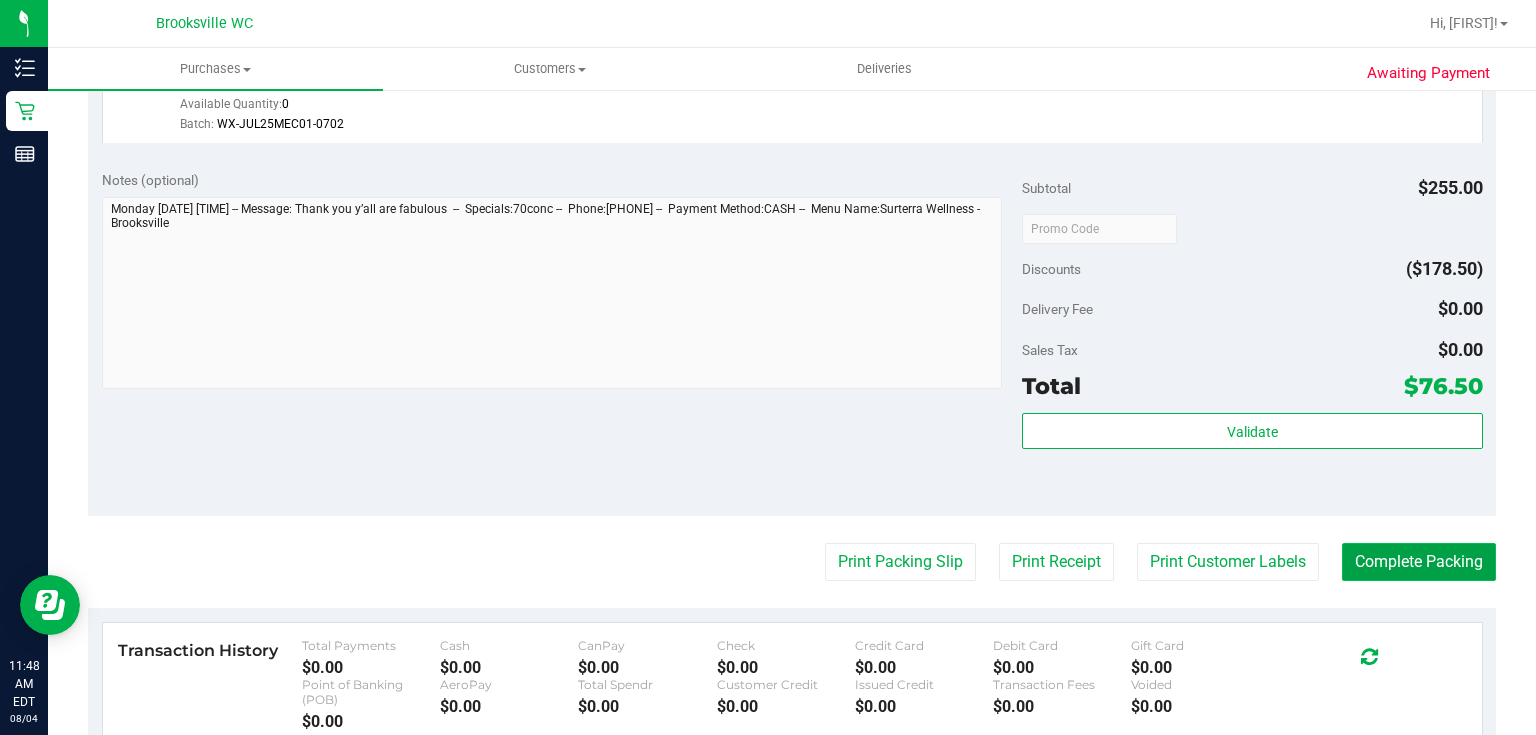 click on "Complete Packing" at bounding box center [1419, 562] 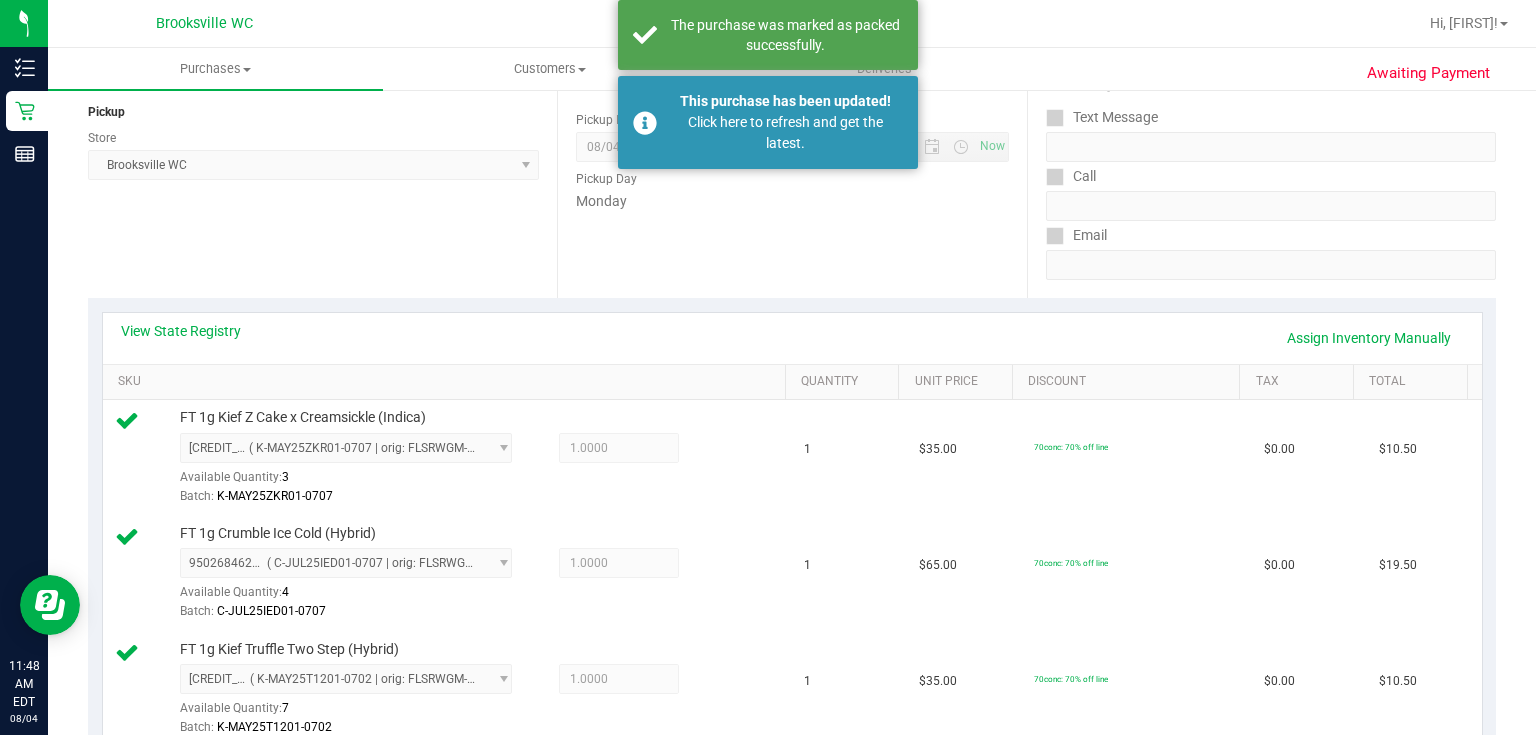 scroll, scrollTop: 160, scrollLeft: 0, axis: vertical 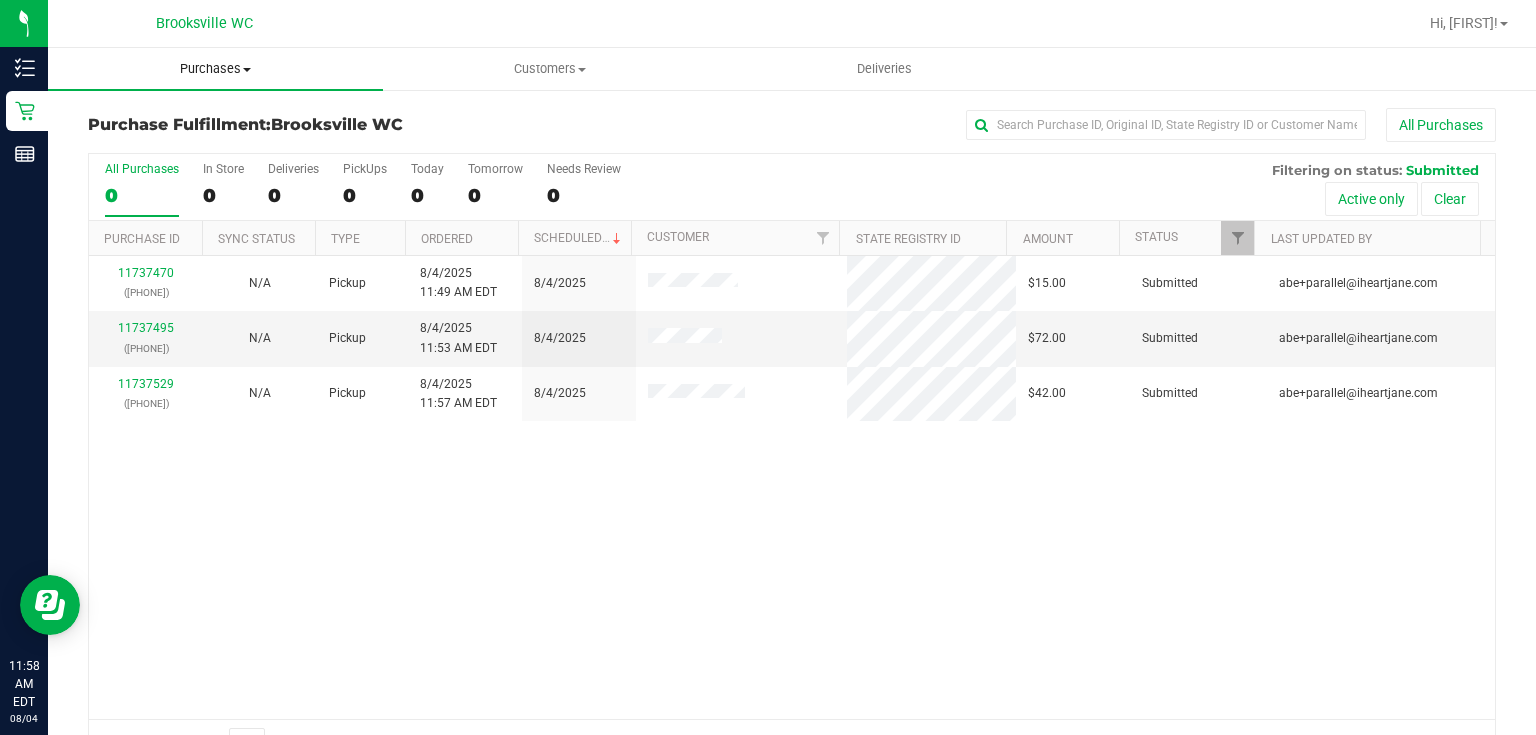 click on "Purchases" at bounding box center (215, 69) 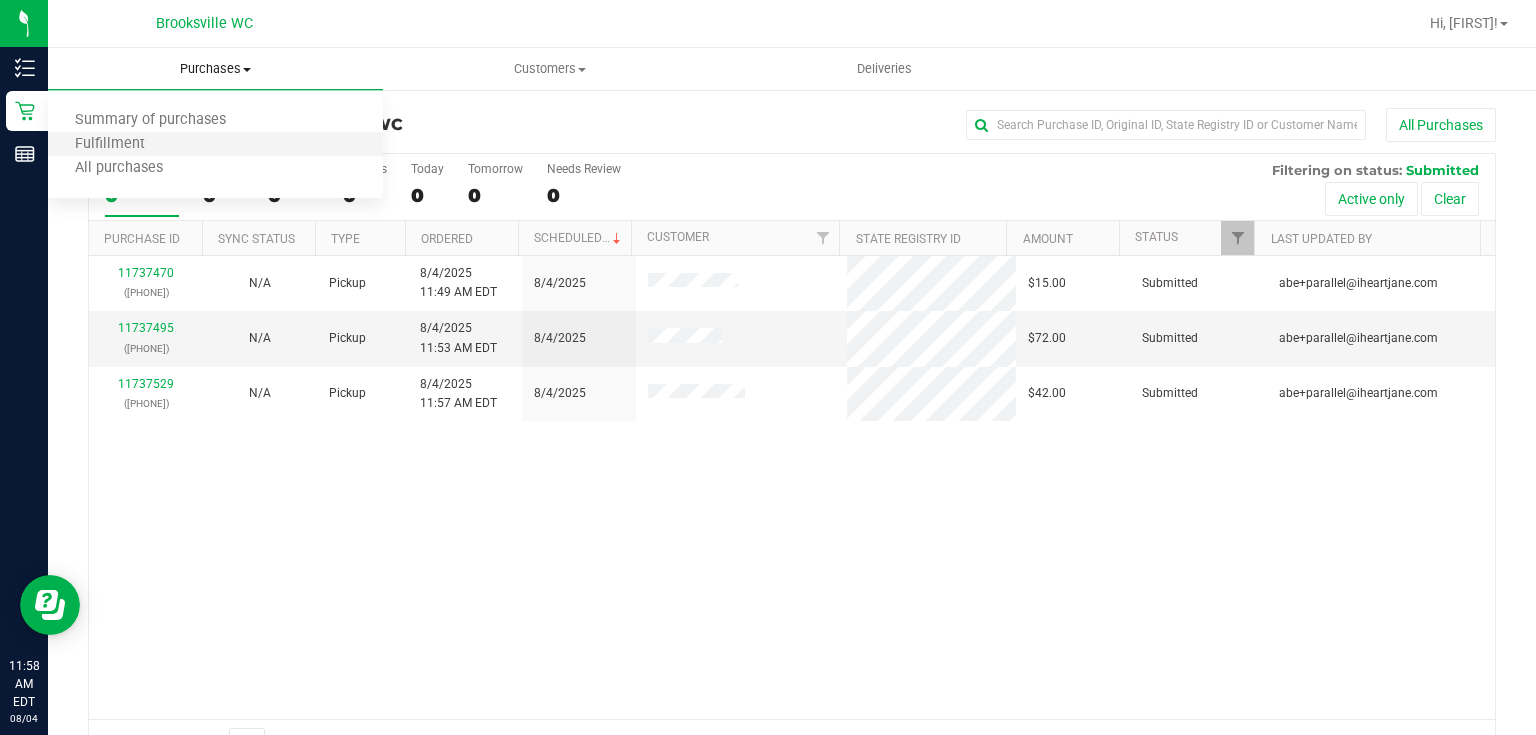 click on "Fulfillment" at bounding box center (215, 145) 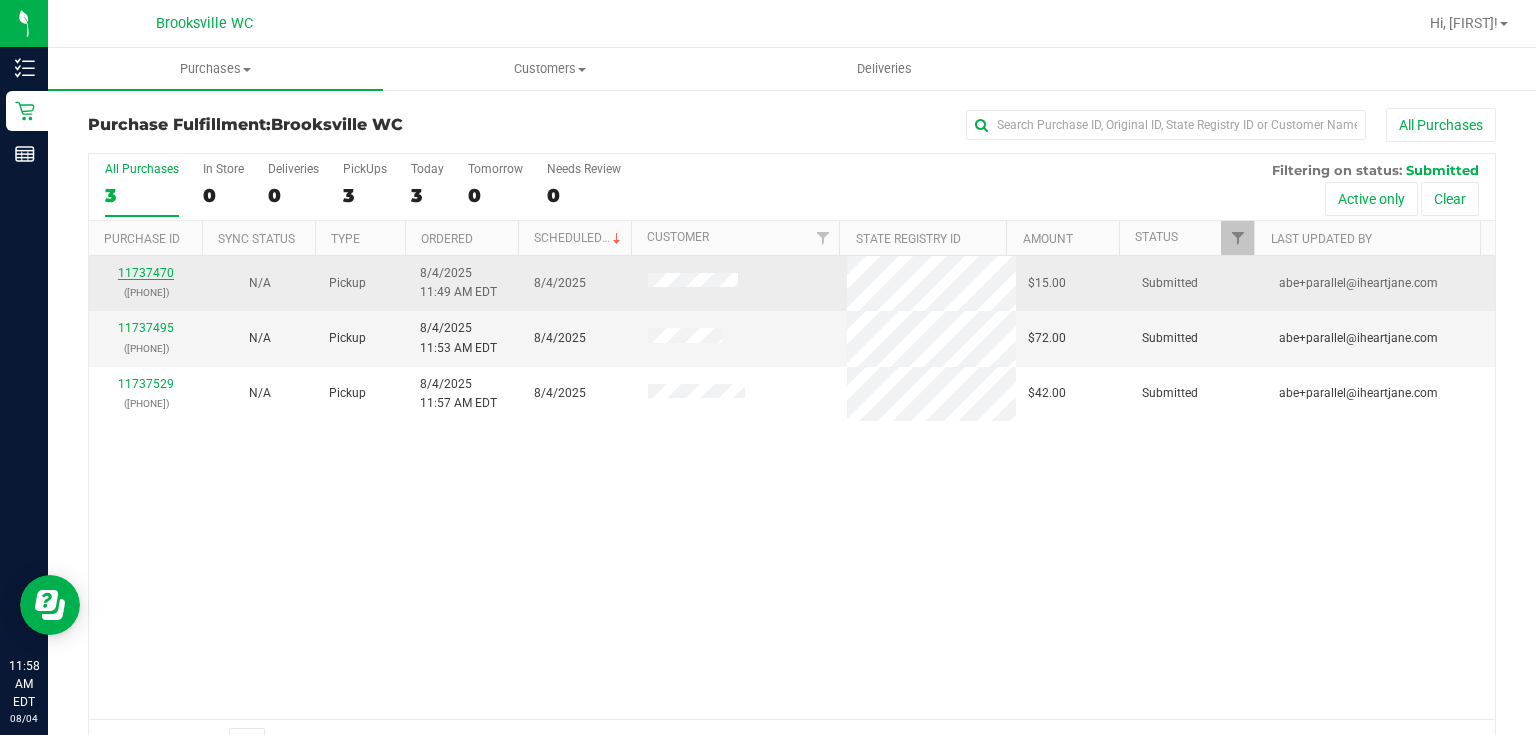 click on "11737470" at bounding box center [146, 273] 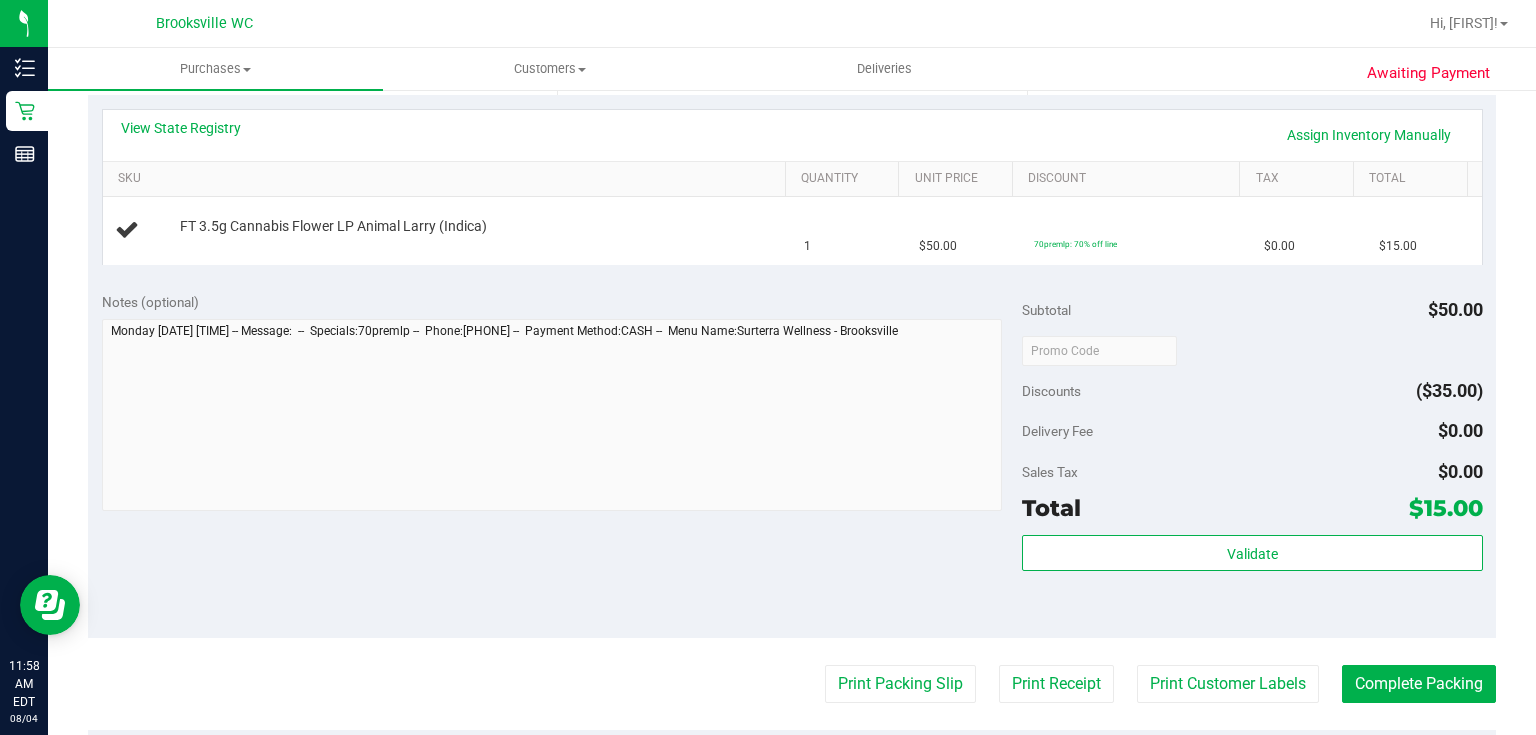 scroll, scrollTop: 480, scrollLeft: 0, axis: vertical 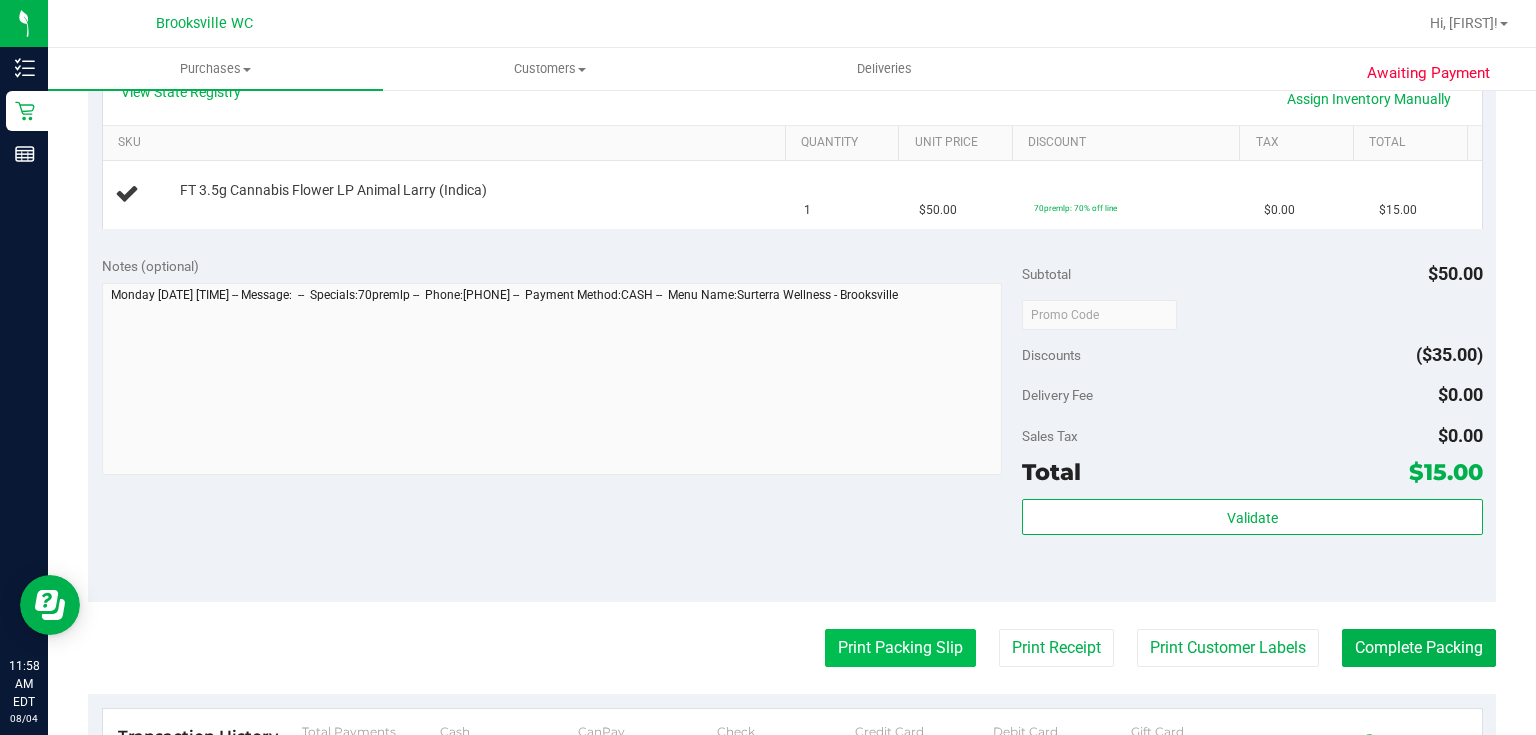 click on "Print Packing Slip" at bounding box center [900, 648] 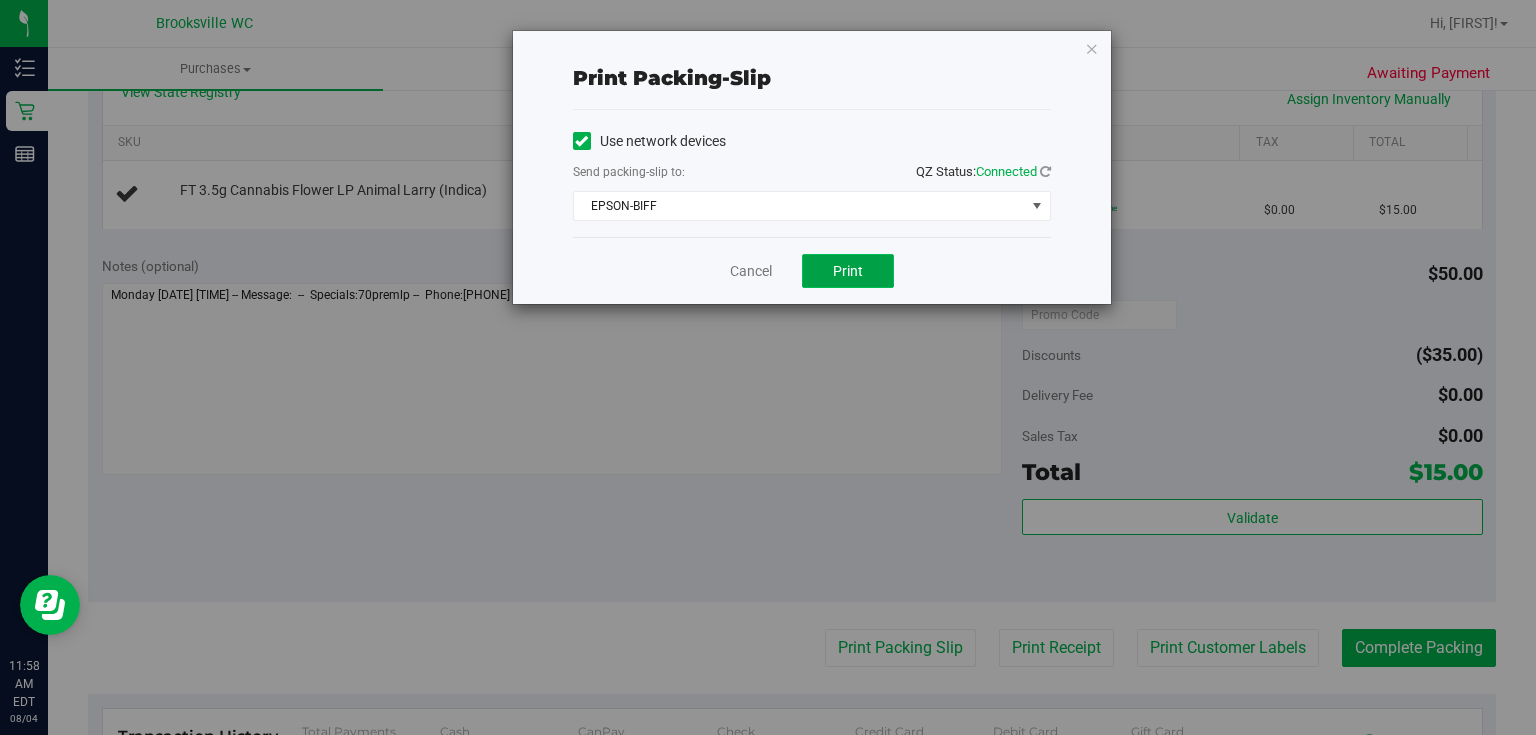 click on "Print" at bounding box center [848, 271] 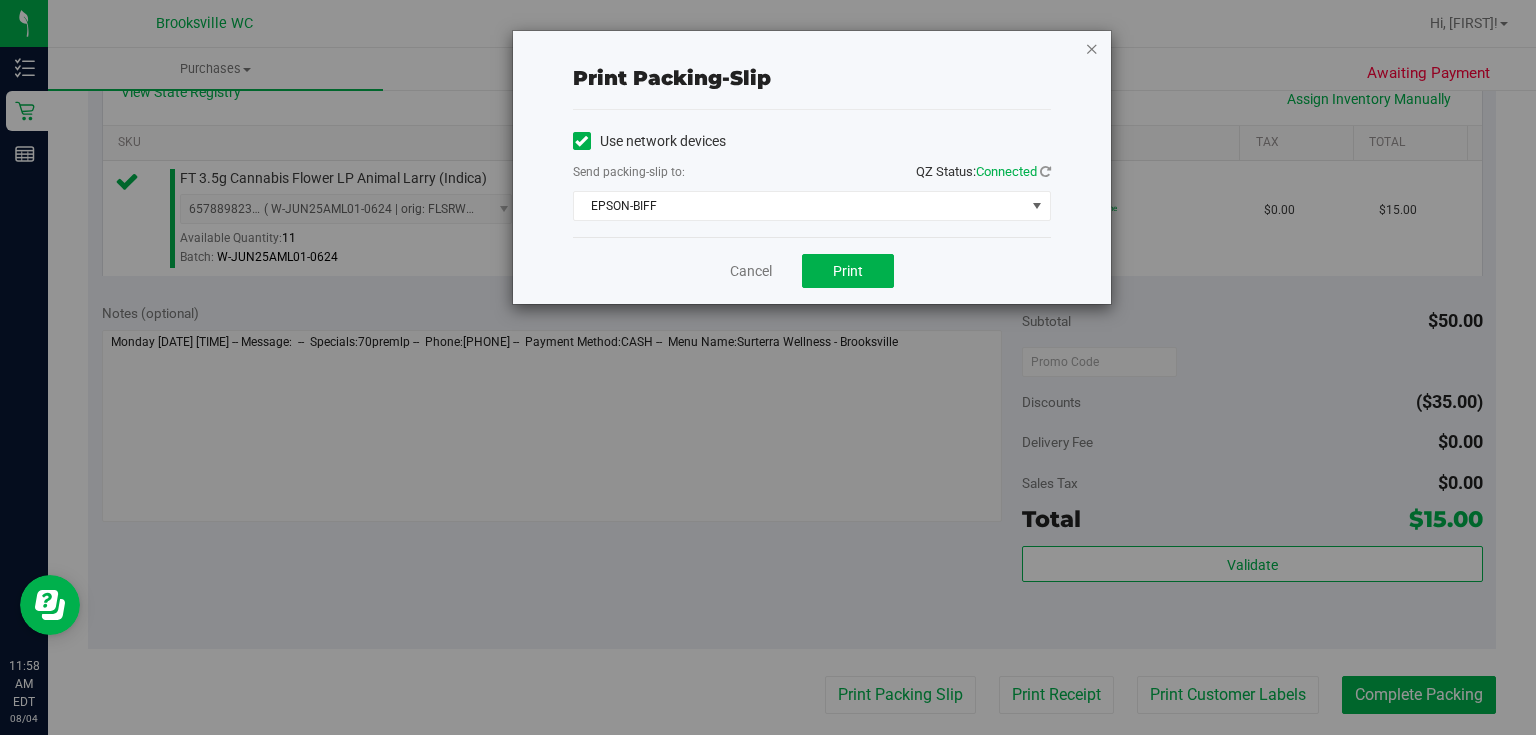 click at bounding box center [1092, 48] 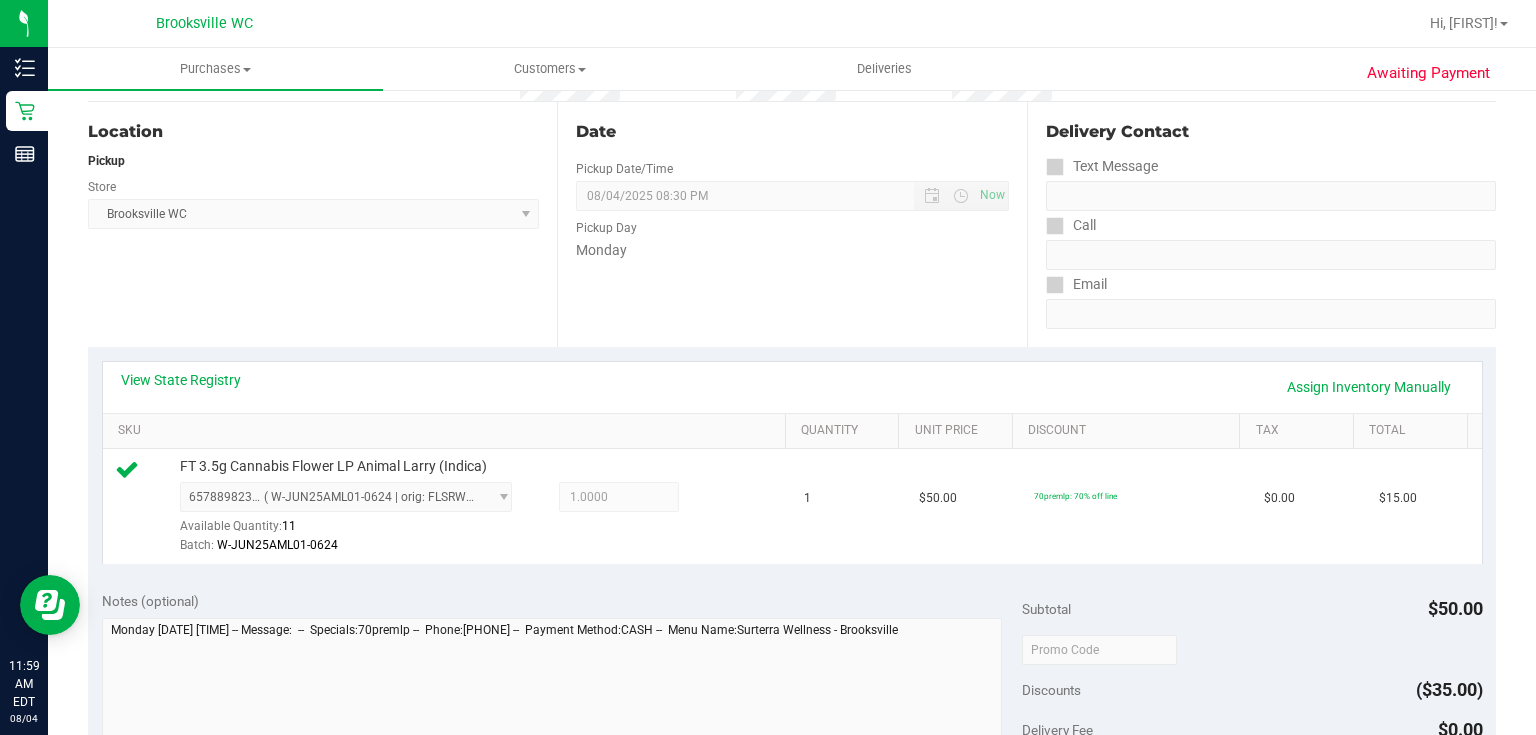 scroll, scrollTop: 400, scrollLeft: 0, axis: vertical 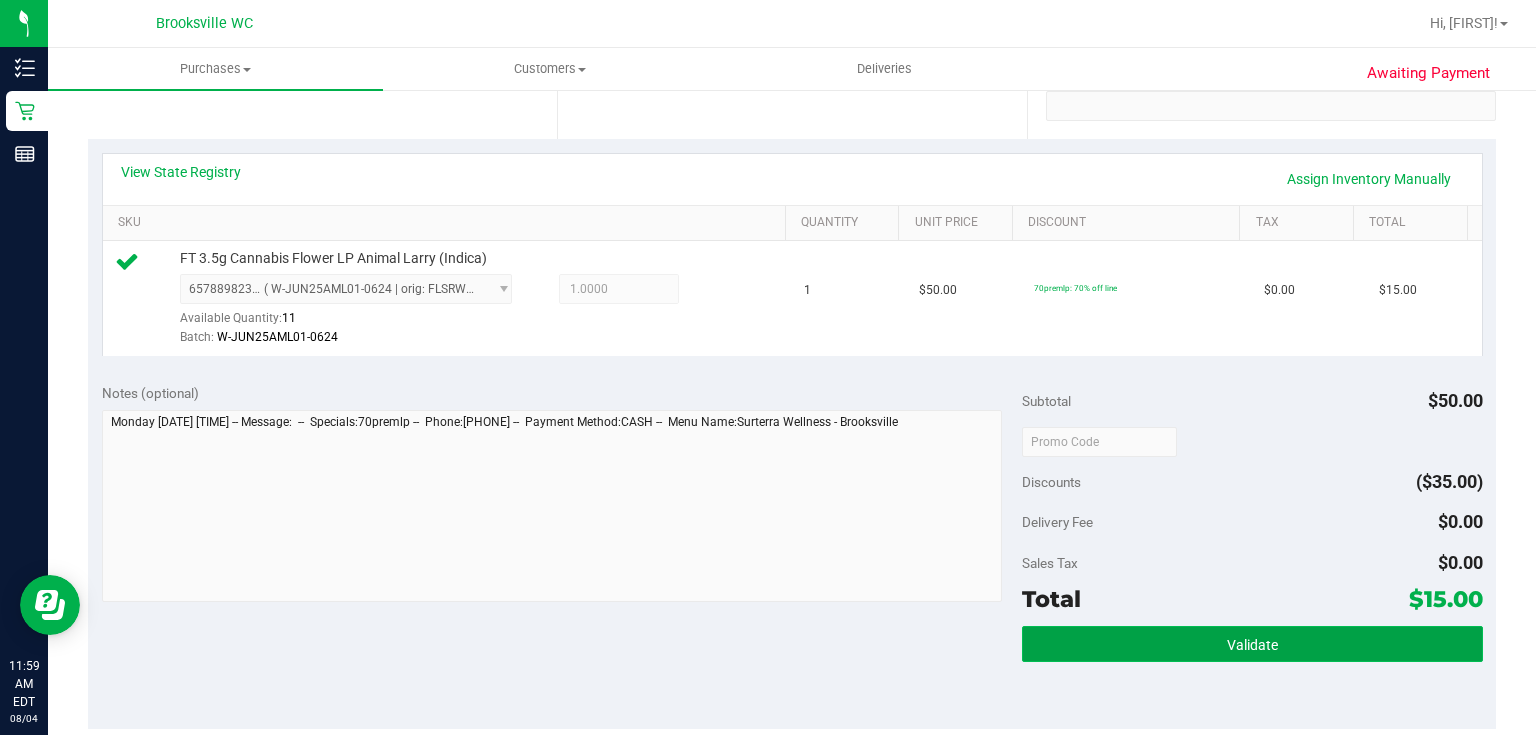 click on "Validate" at bounding box center (1252, 644) 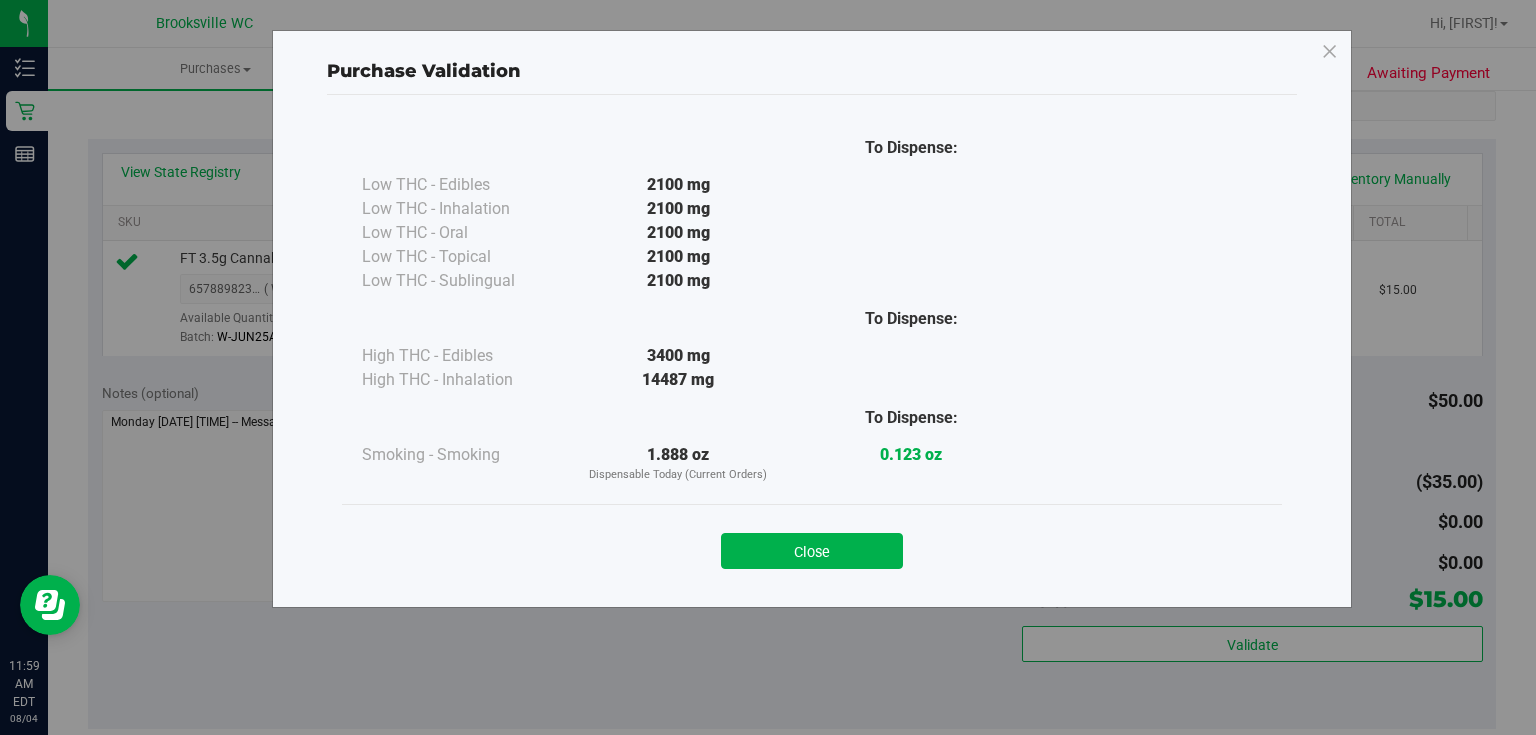 click on "Close" at bounding box center (812, 551) 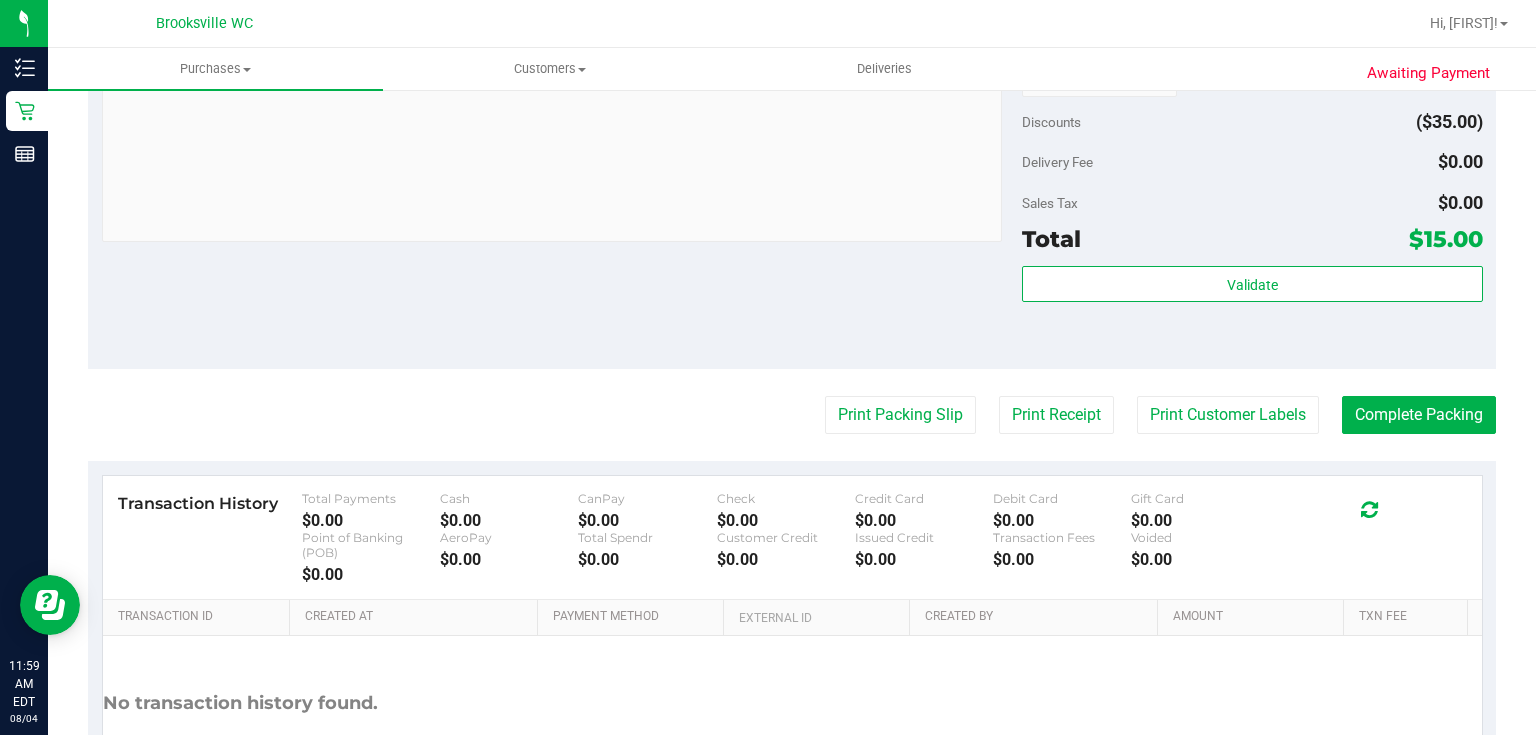 scroll, scrollTop: 880, scrollLeft: 0, axis: vertical 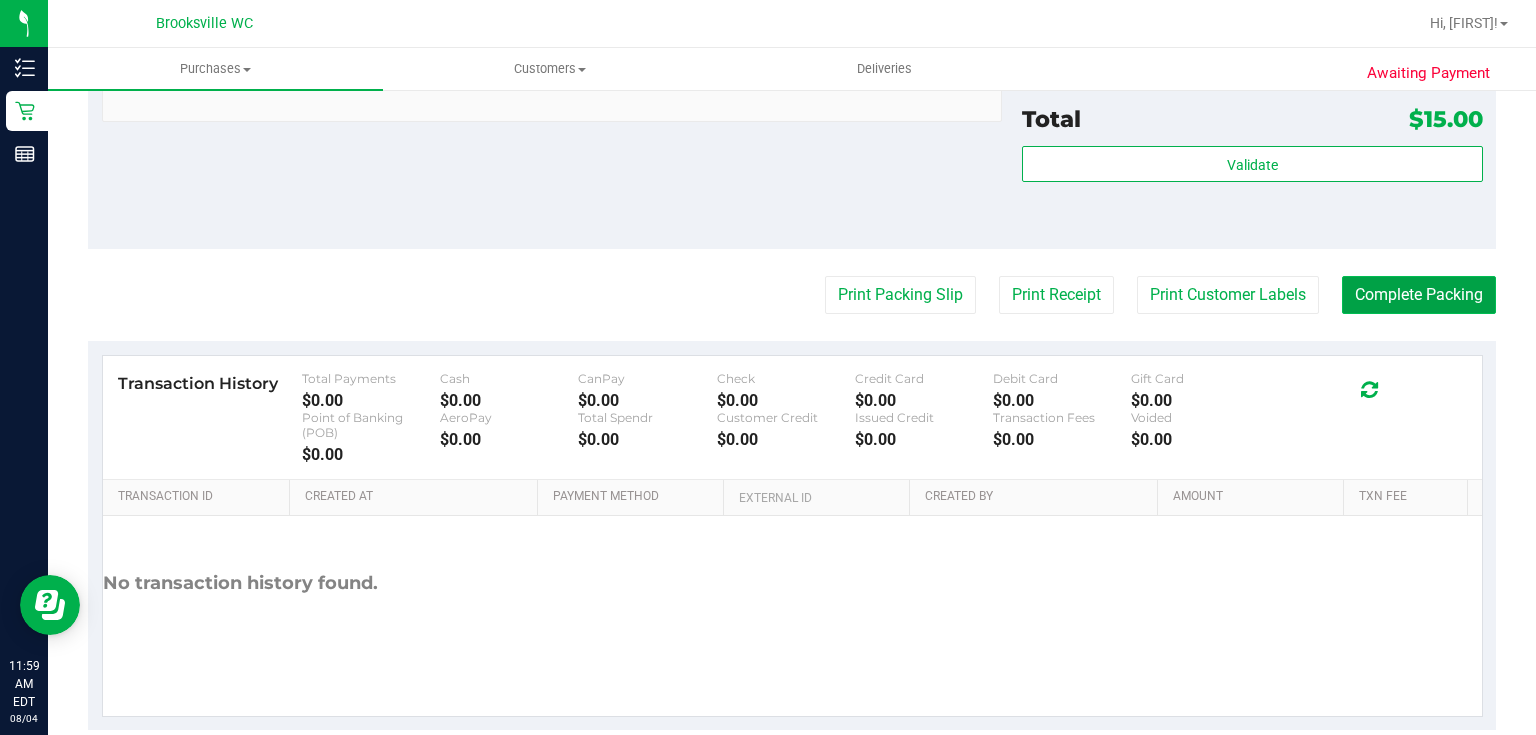 click on "Complete Packing" at bounding box center [1419, 295] 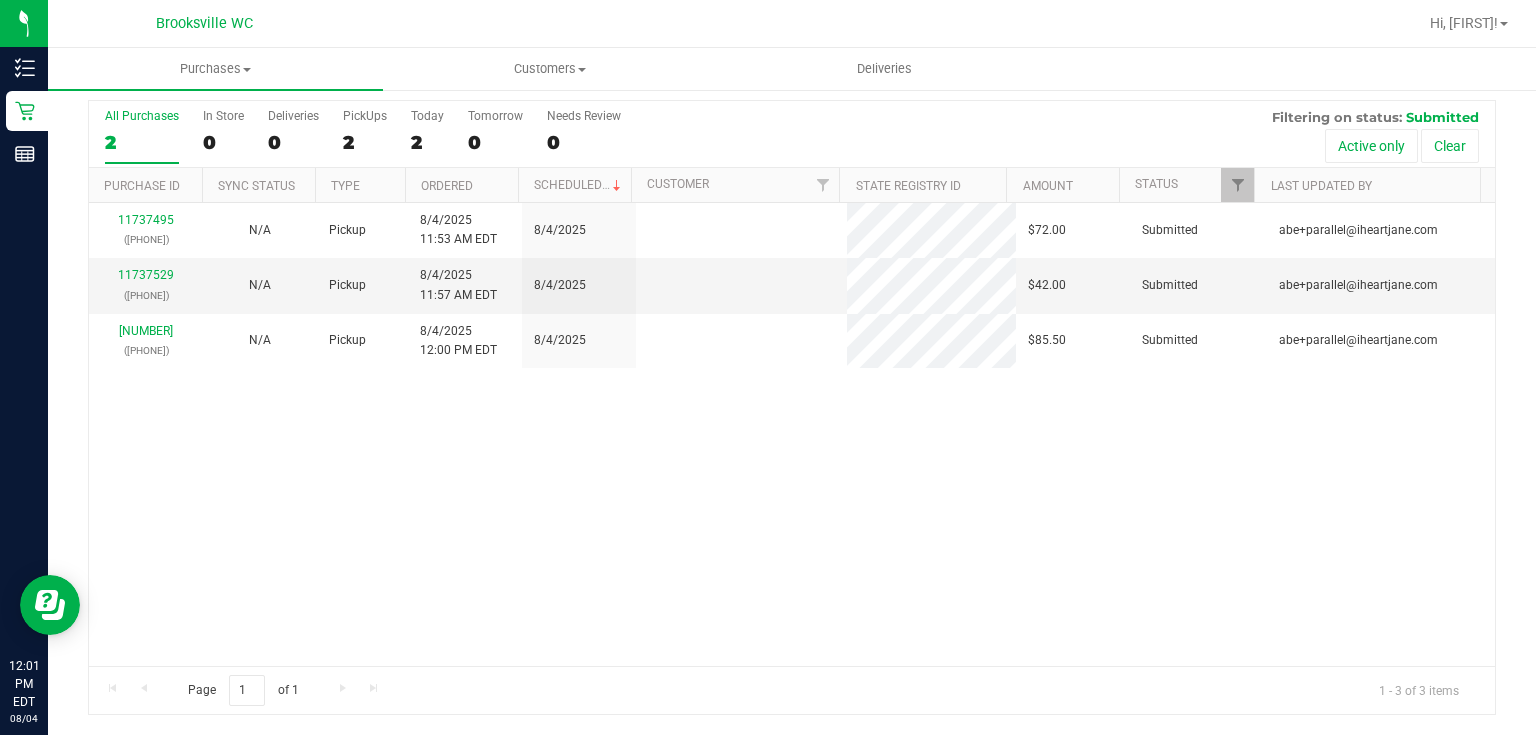 scroll, scrollTop: 0, scrollLeft: 0, axis: both 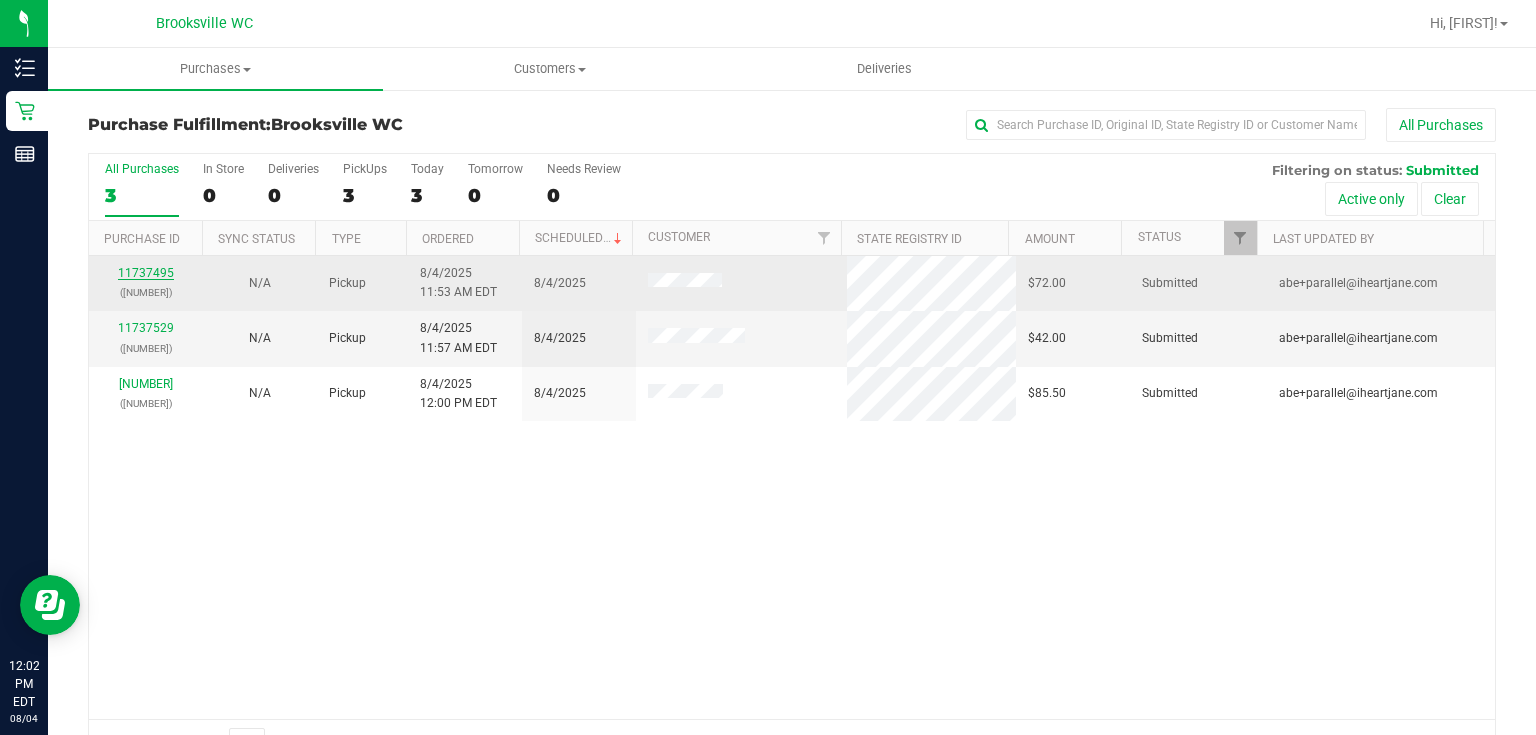 click on "11737495" at bounding box center (146, 273) 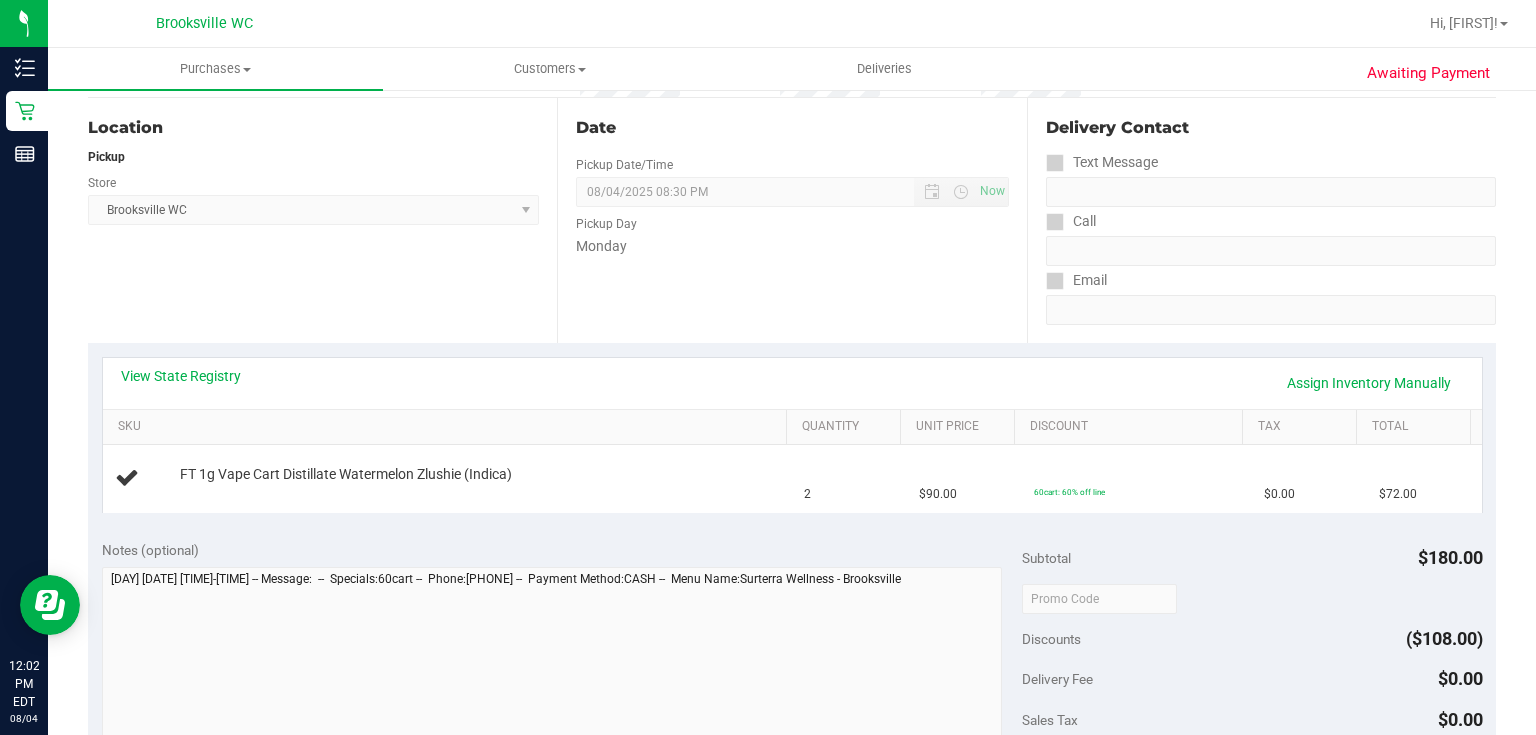 scroll, scrollTop: 480, scrollLeft: 0, axis: vertical 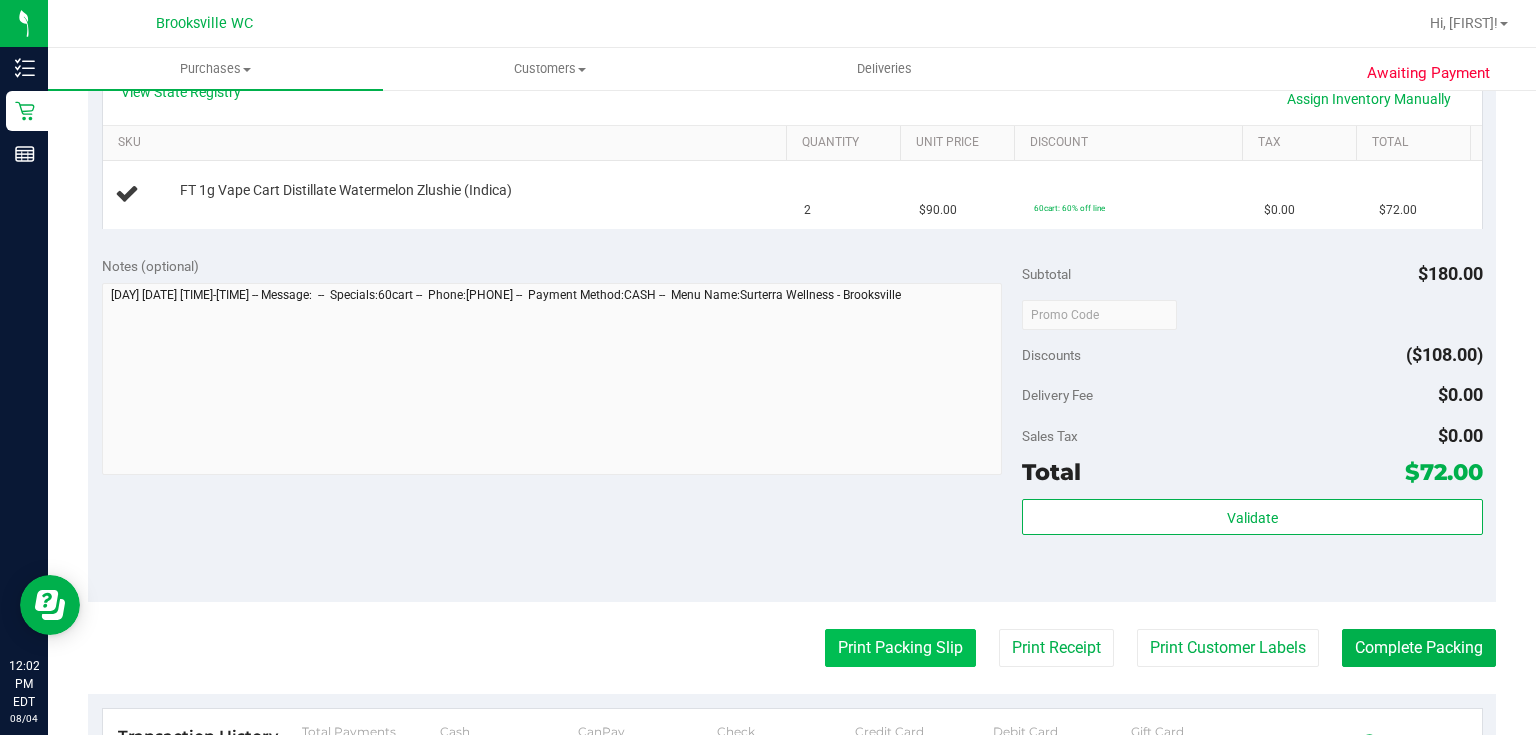 click on "Print Packing Slip" at bounding box center [900, 648] 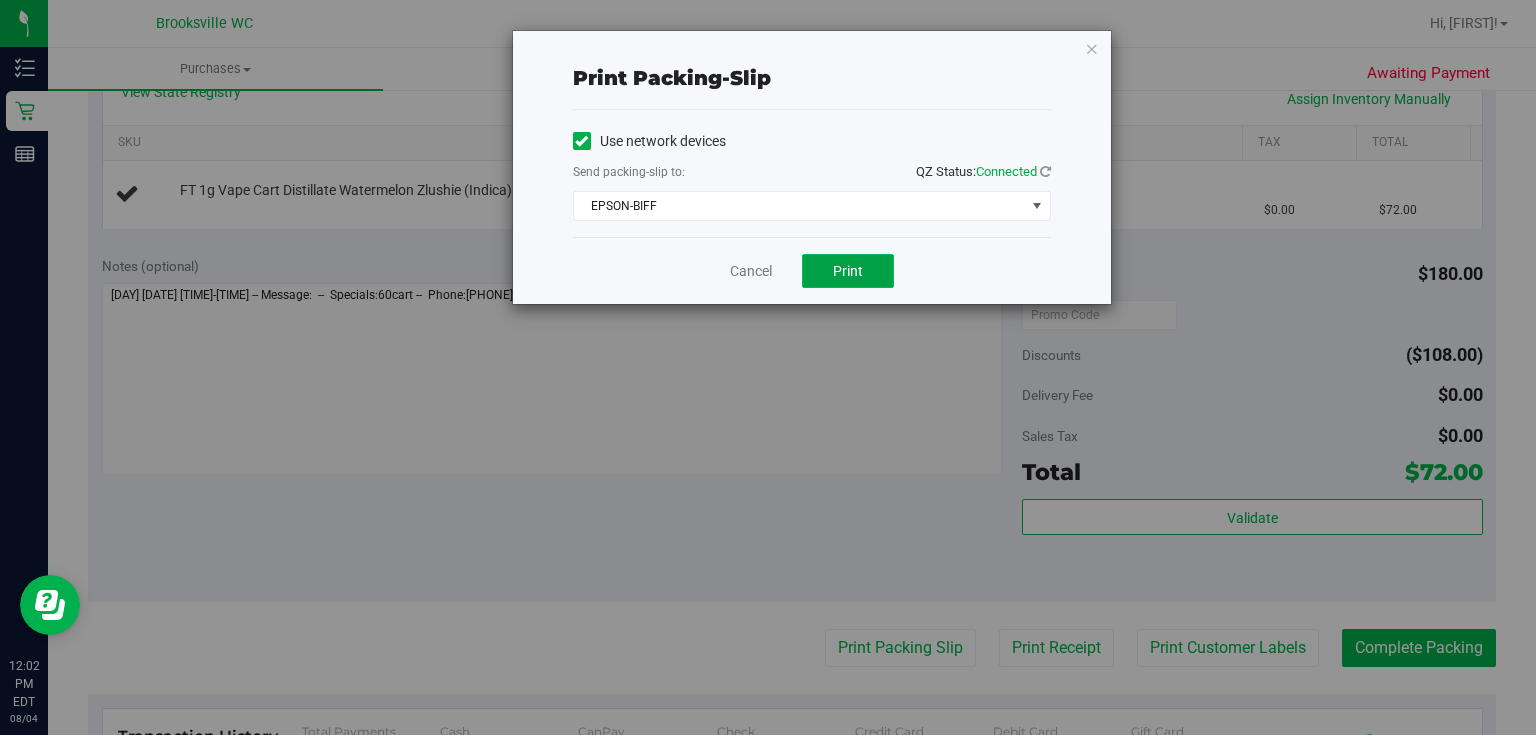 click on "Print" at bounding box center [848, 271] 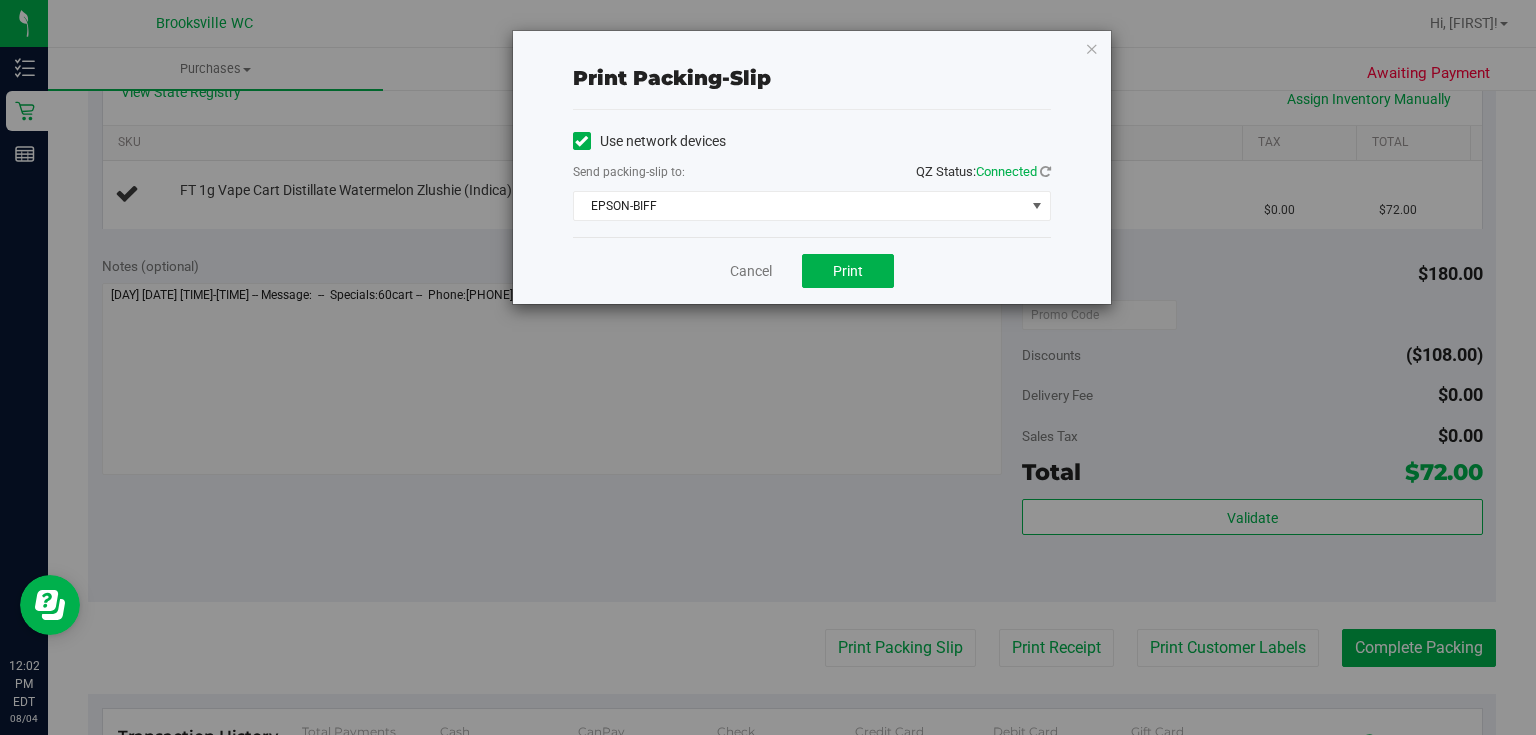 drag, startPoint x: 1095, startPoint y: 47, endPoint x: 1058, endPoint y: 144, distance: 103.81715 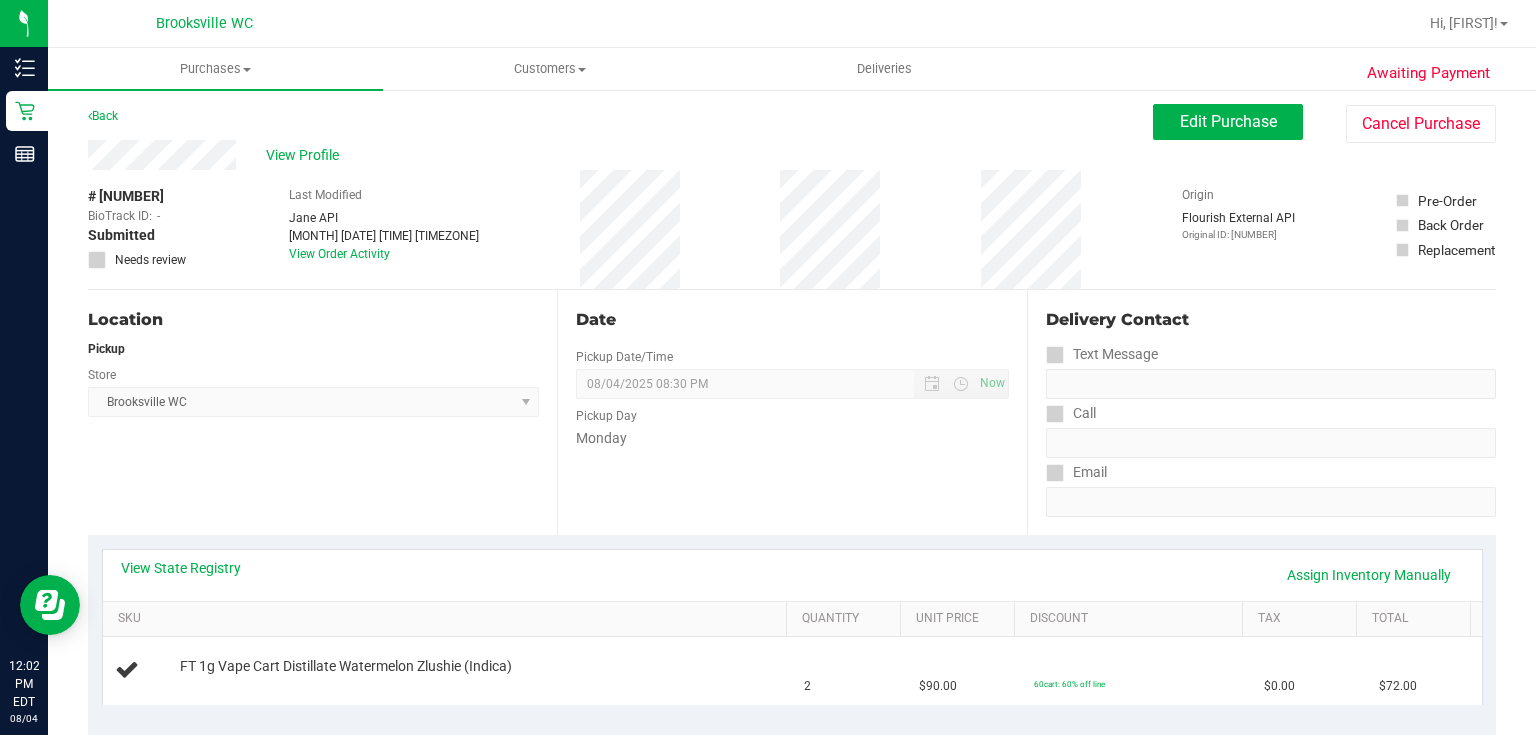 scroll, scrollTop: 0, scrollLeft: 0, axis: both 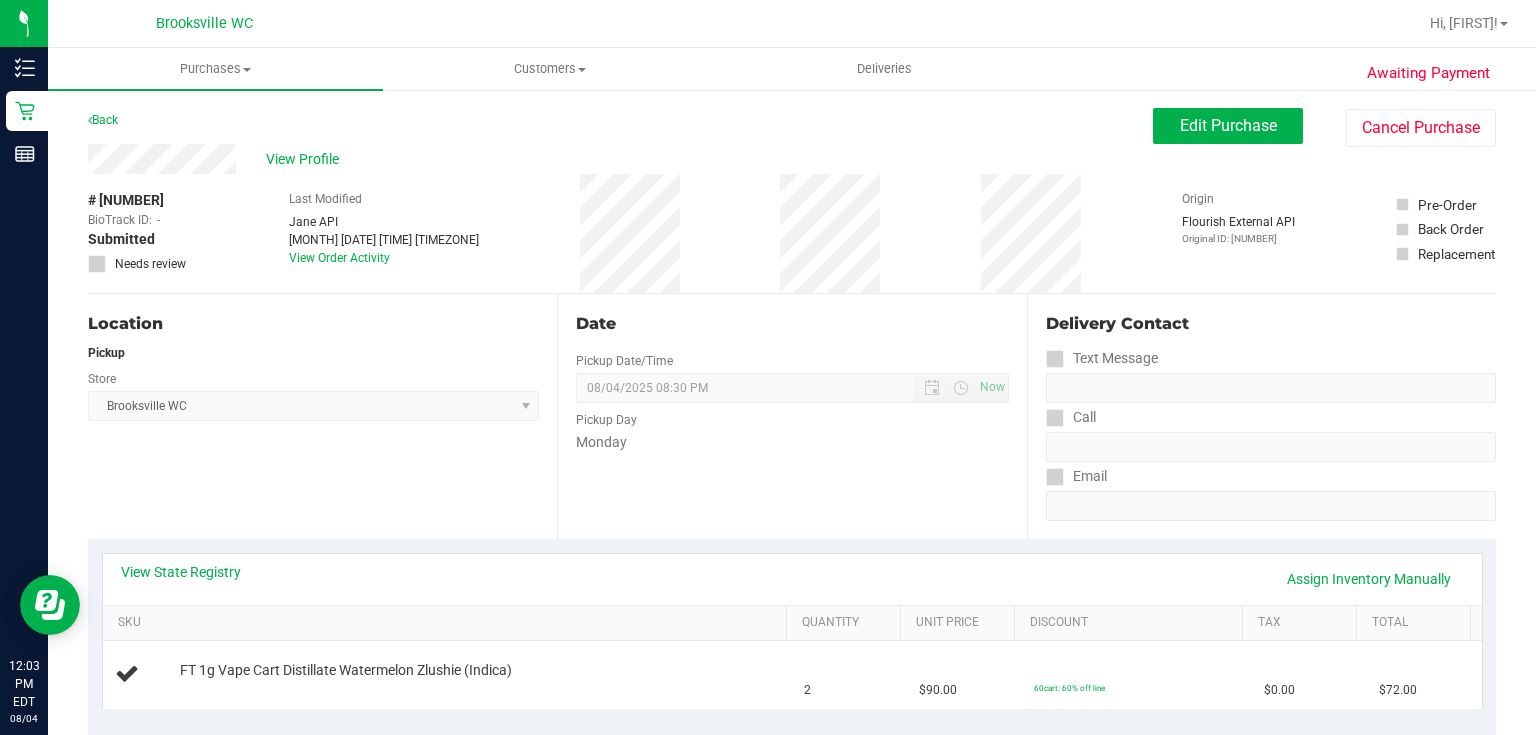 type 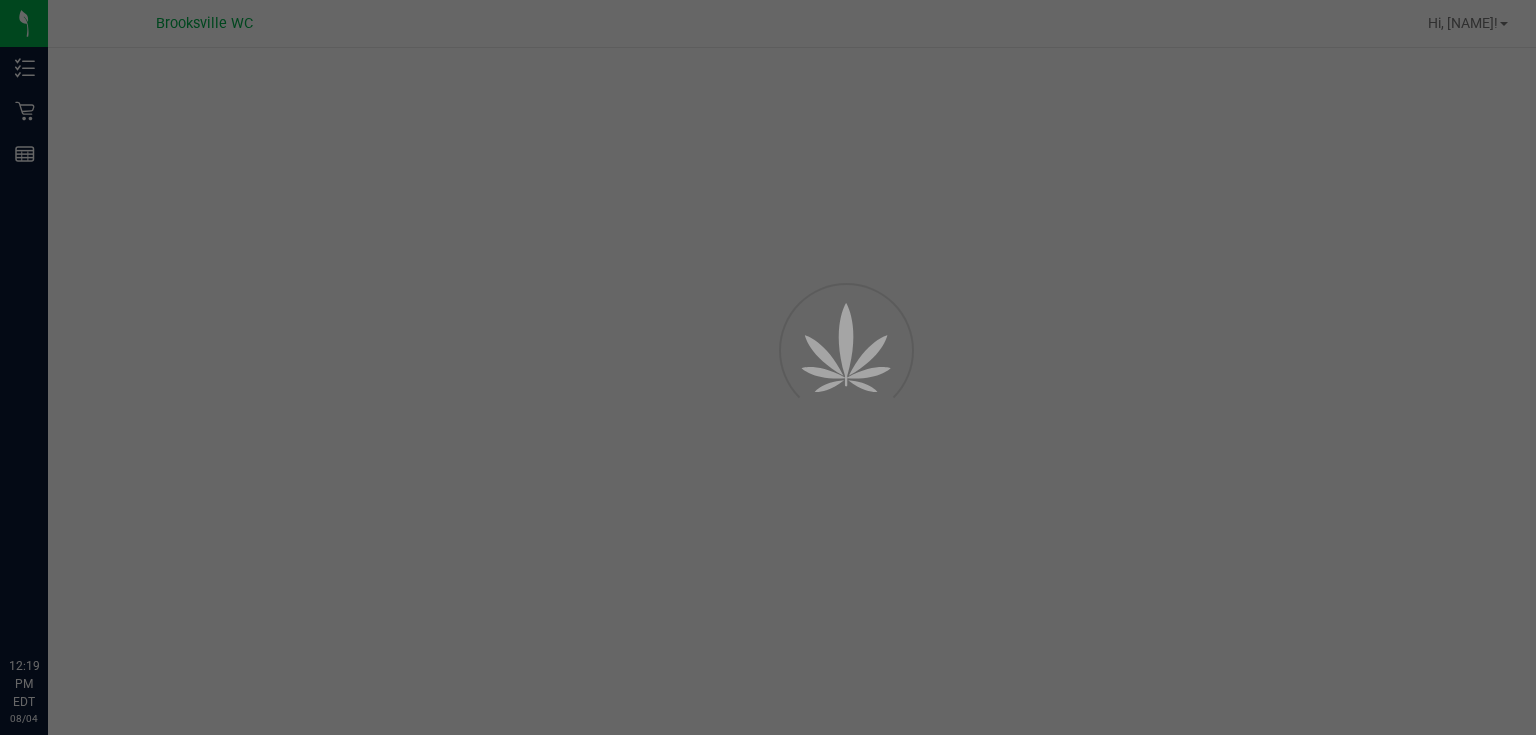 scroll, scrollTop: 0, scrollLeft: 0, axis: both 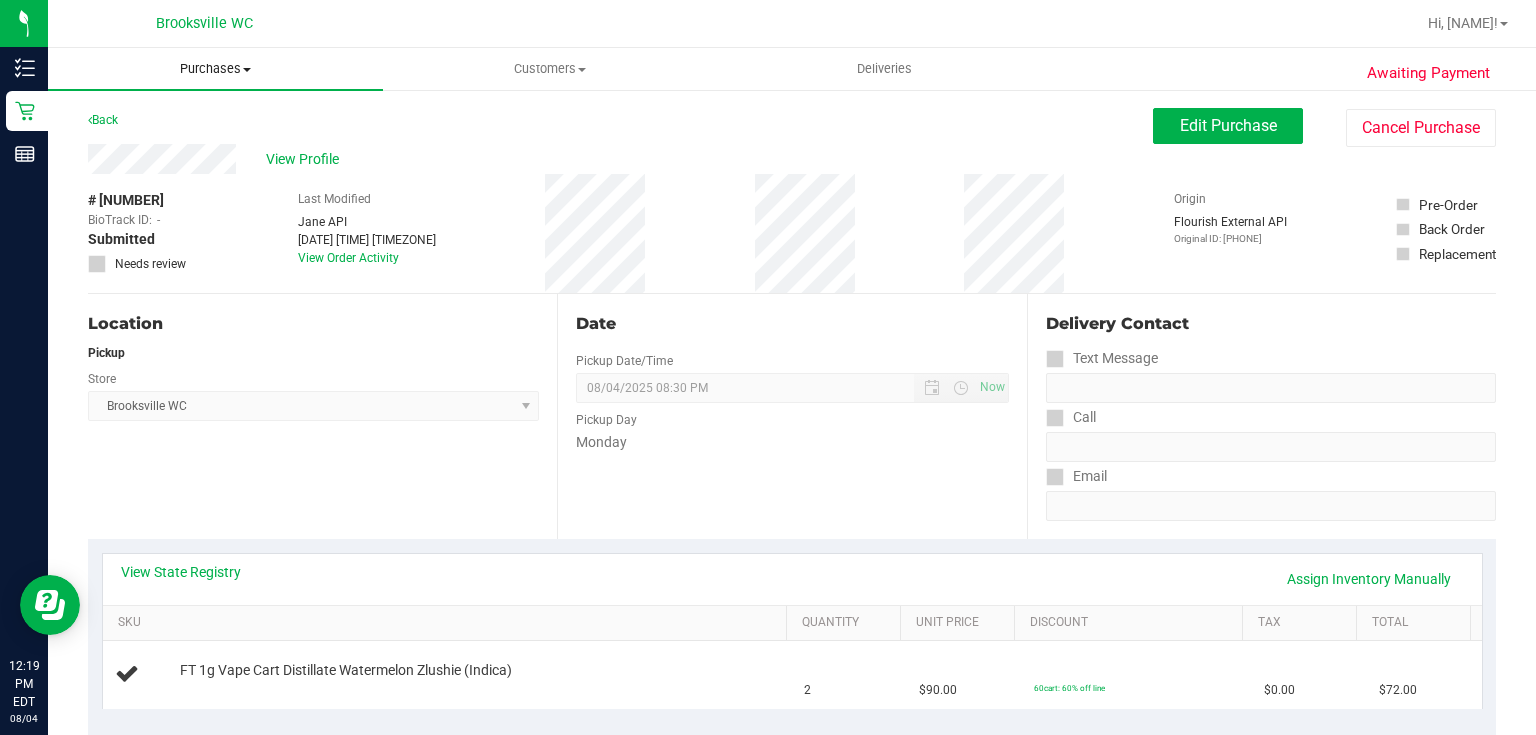 click on "Purchases" at bounding box center [215, 69] 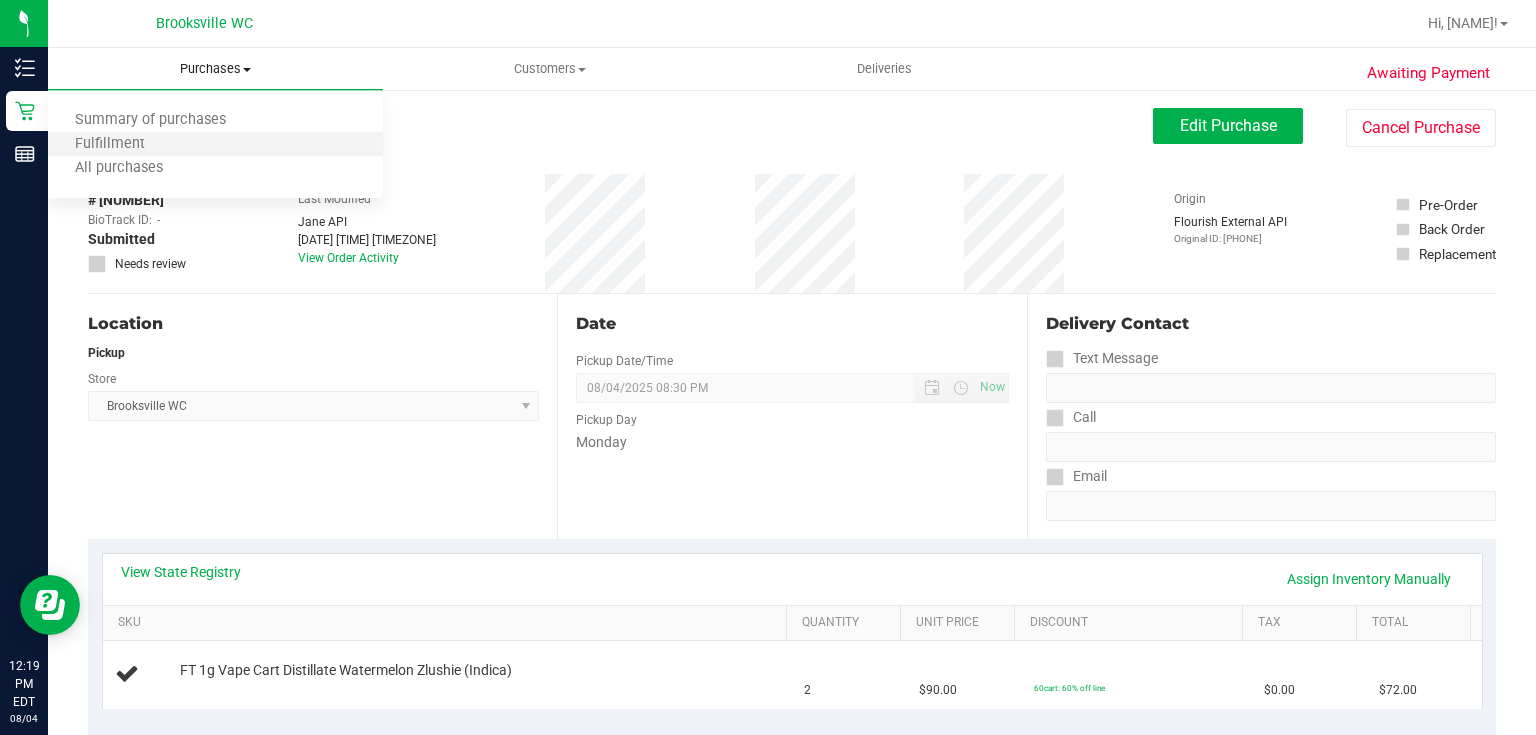 click on "Fulfillment" at bounding box center (215, 145) 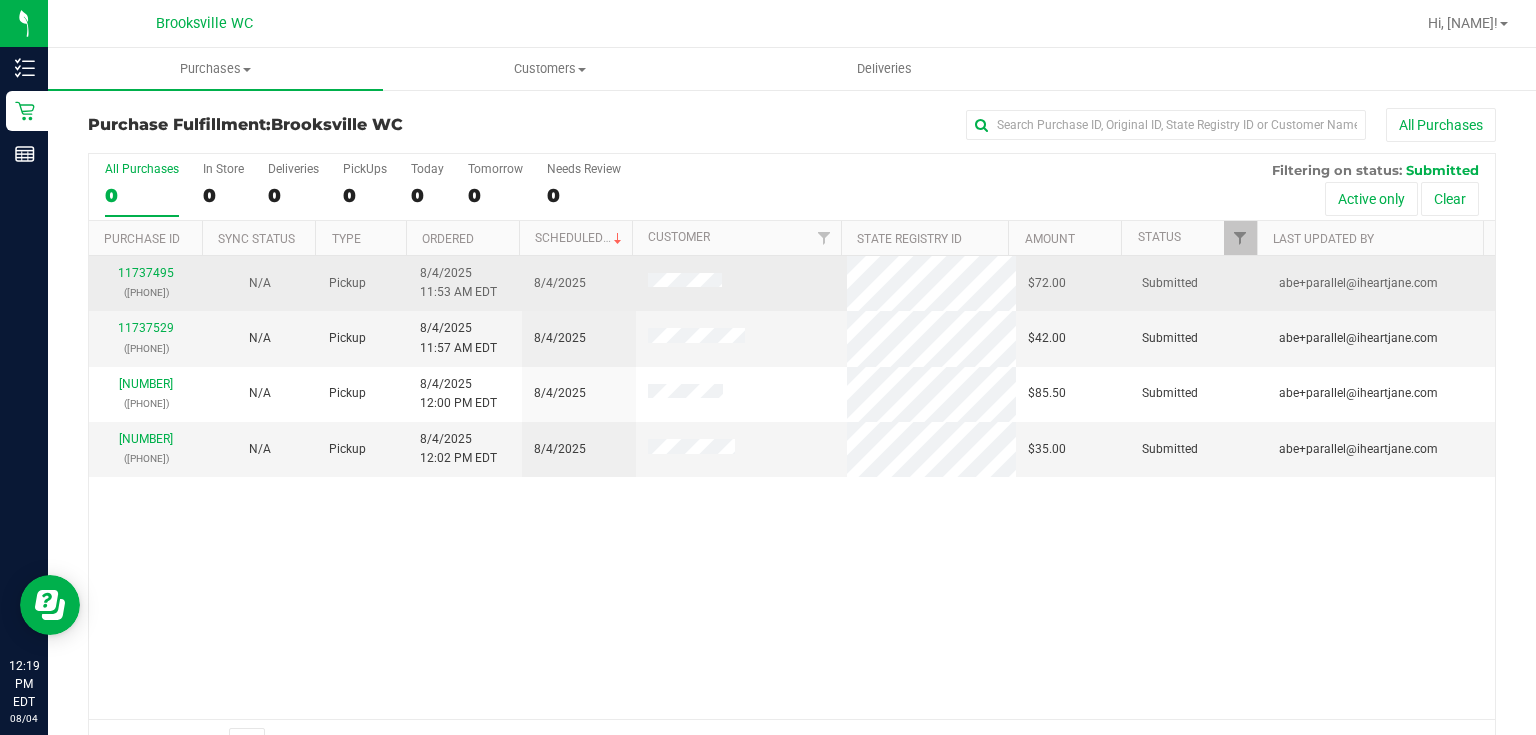 click on "11737495
(313129225)" at bounding box center (146, 283) 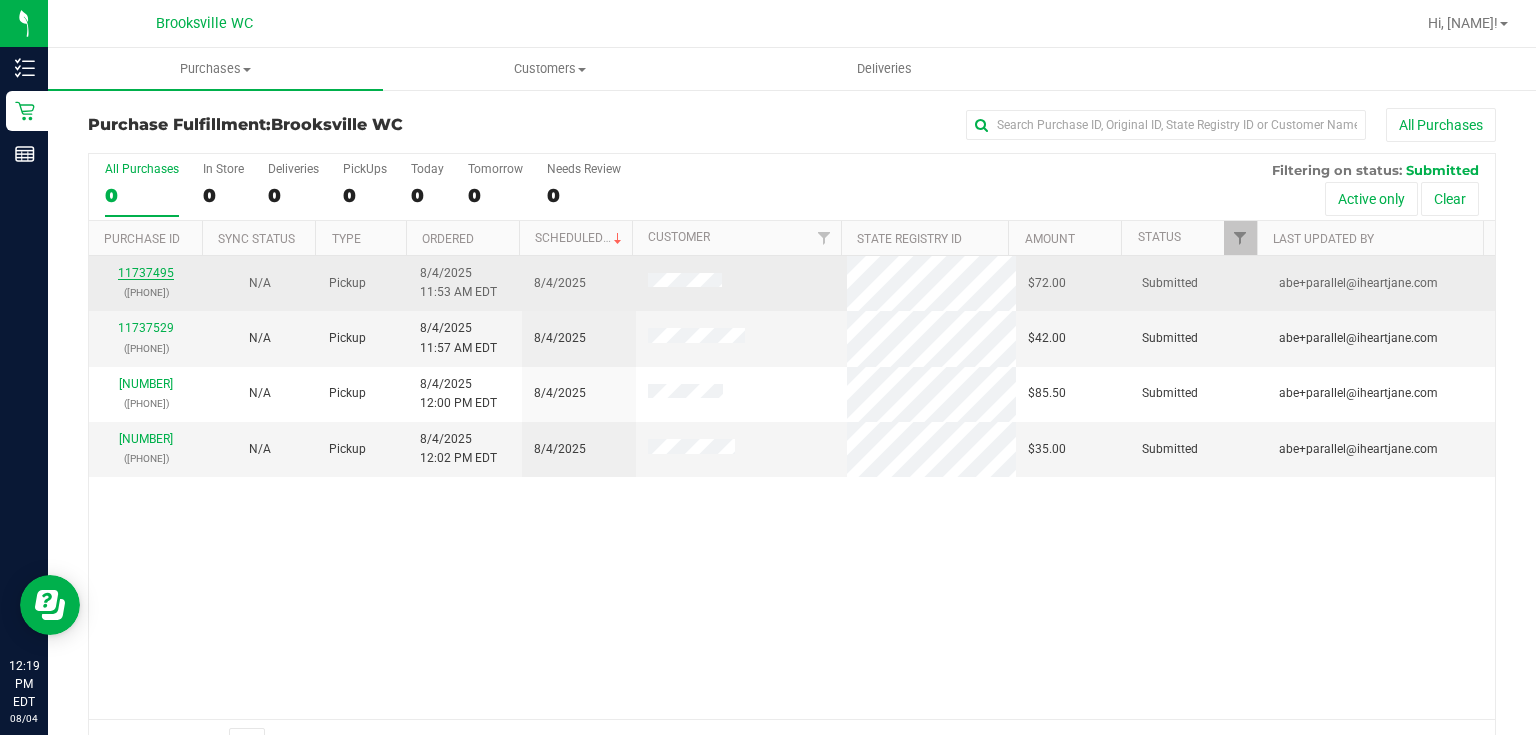 click on "11737495" at bounding box center (146, 273) 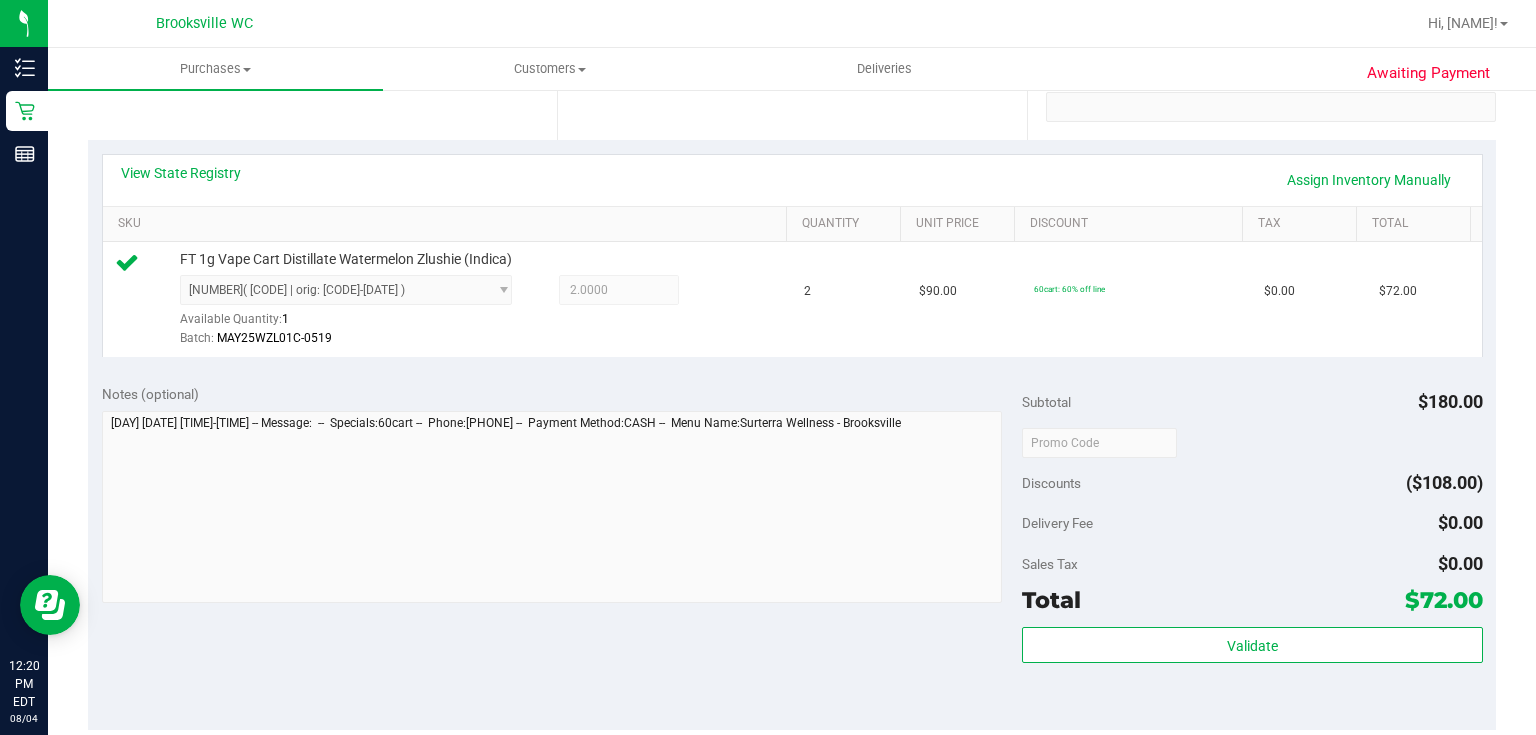 scroll, scrollTop: 400, scrollLeft: 0, axis: vertical 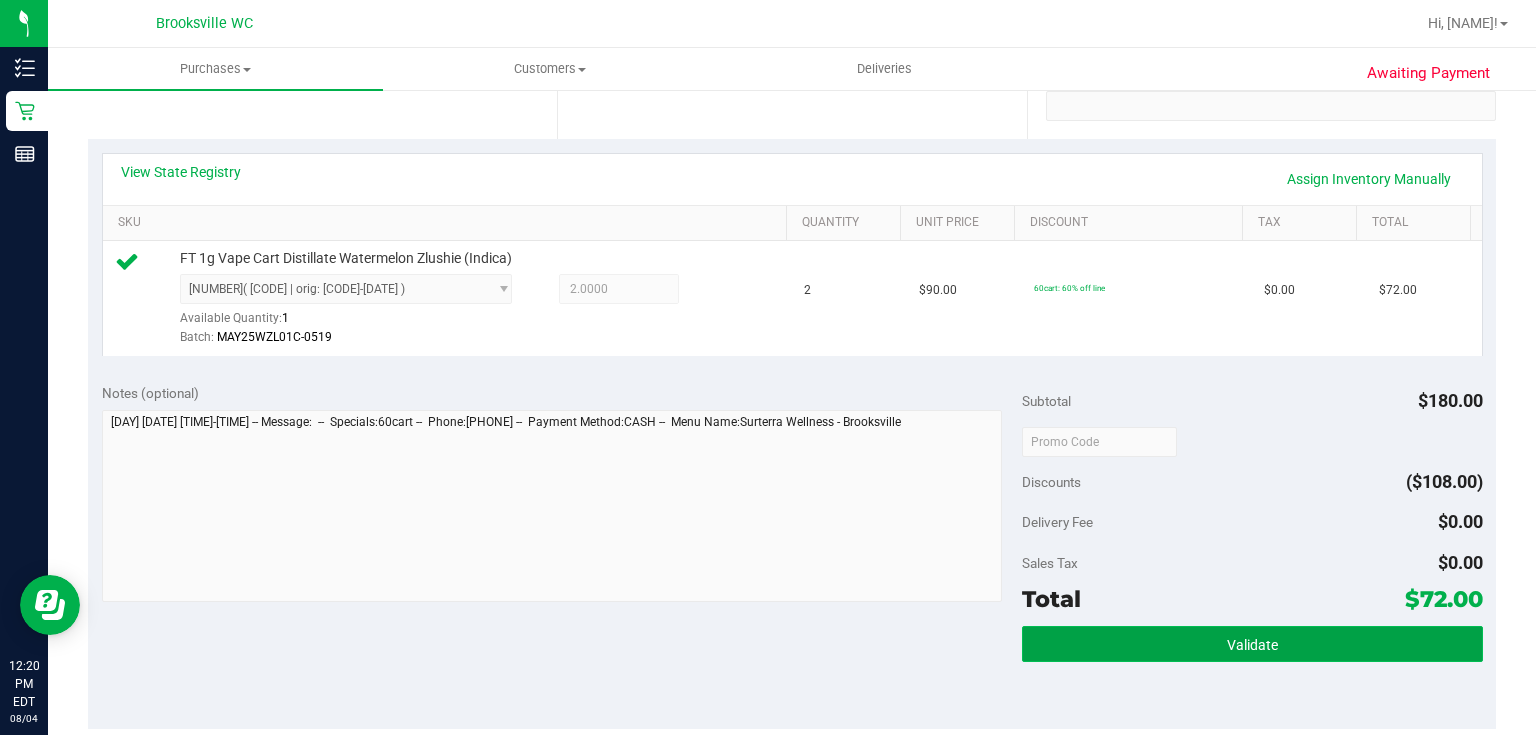 click on "Validate" at bounding box center [1252, 644] 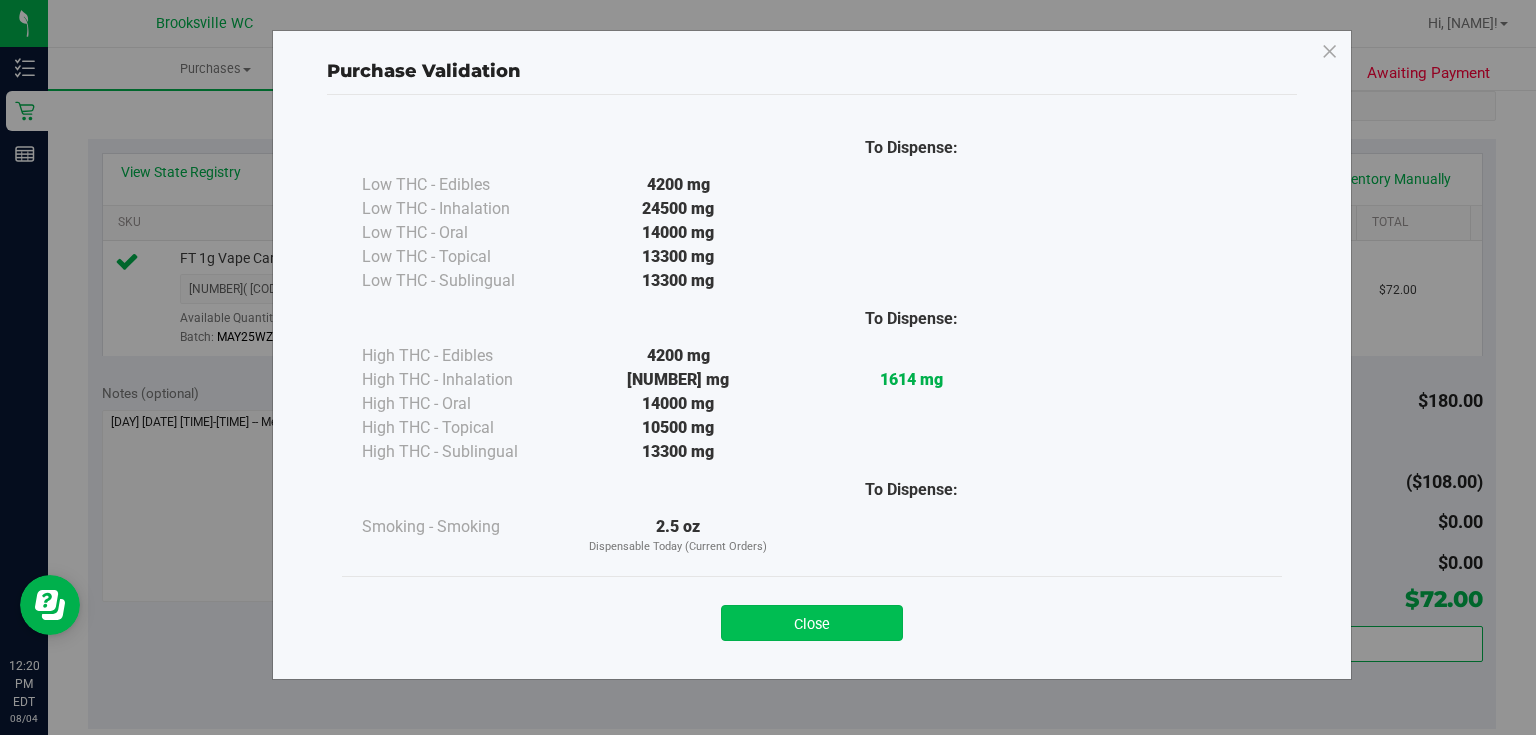 click on "Close" at bounding box center [812, 623] 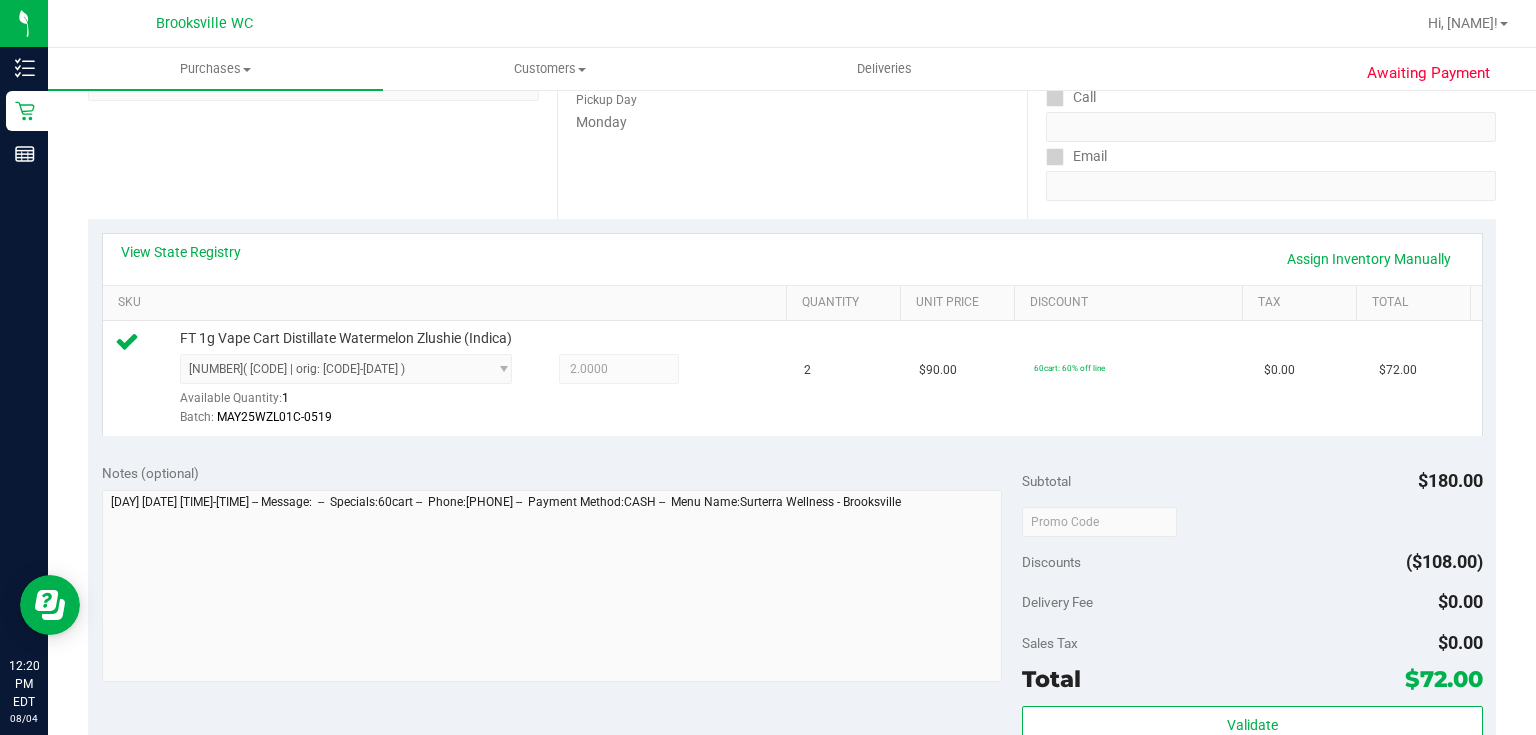 scroll, scrollTop: 640, scrollLeft: 0, axis: vertical 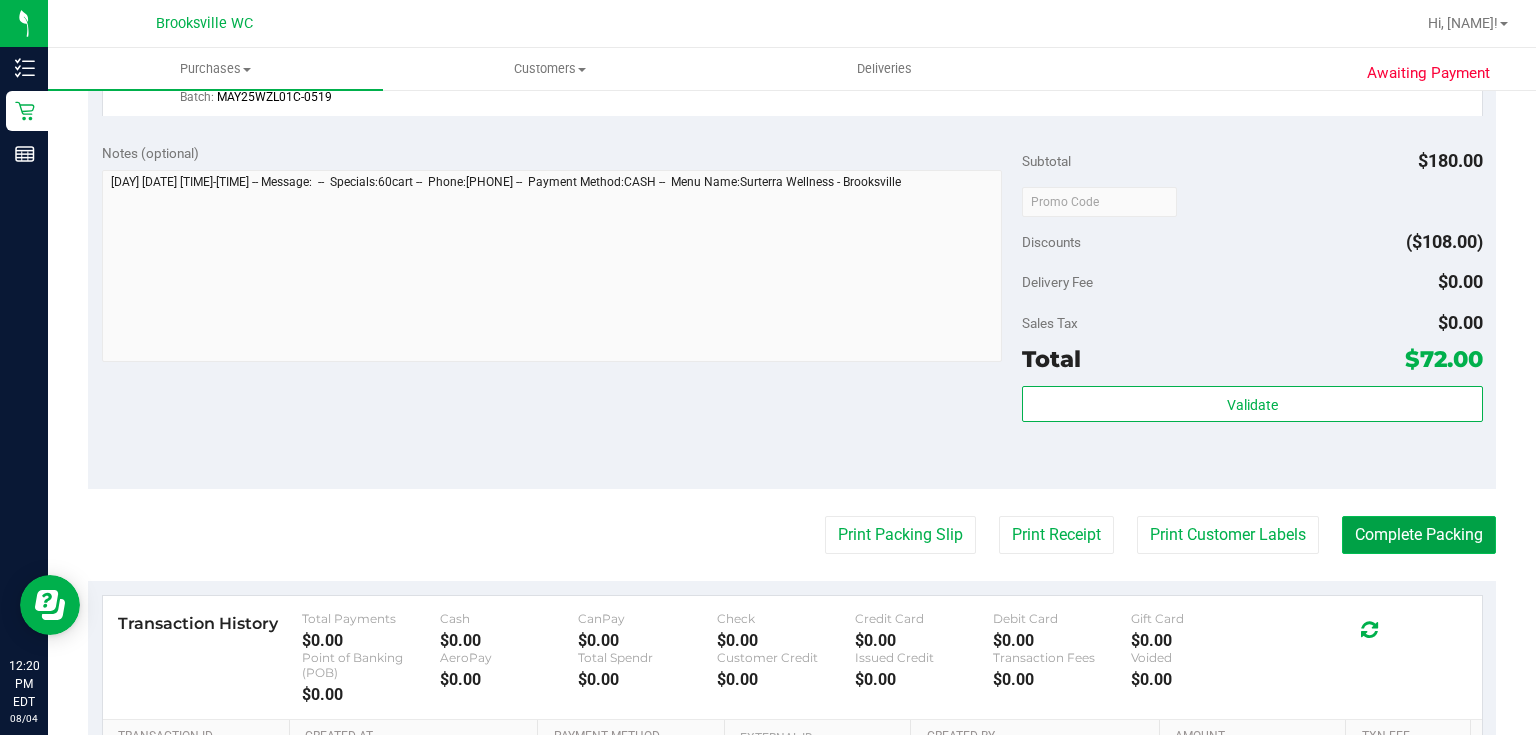 click on "Complete Packing" at bounding box center [1419, 535] 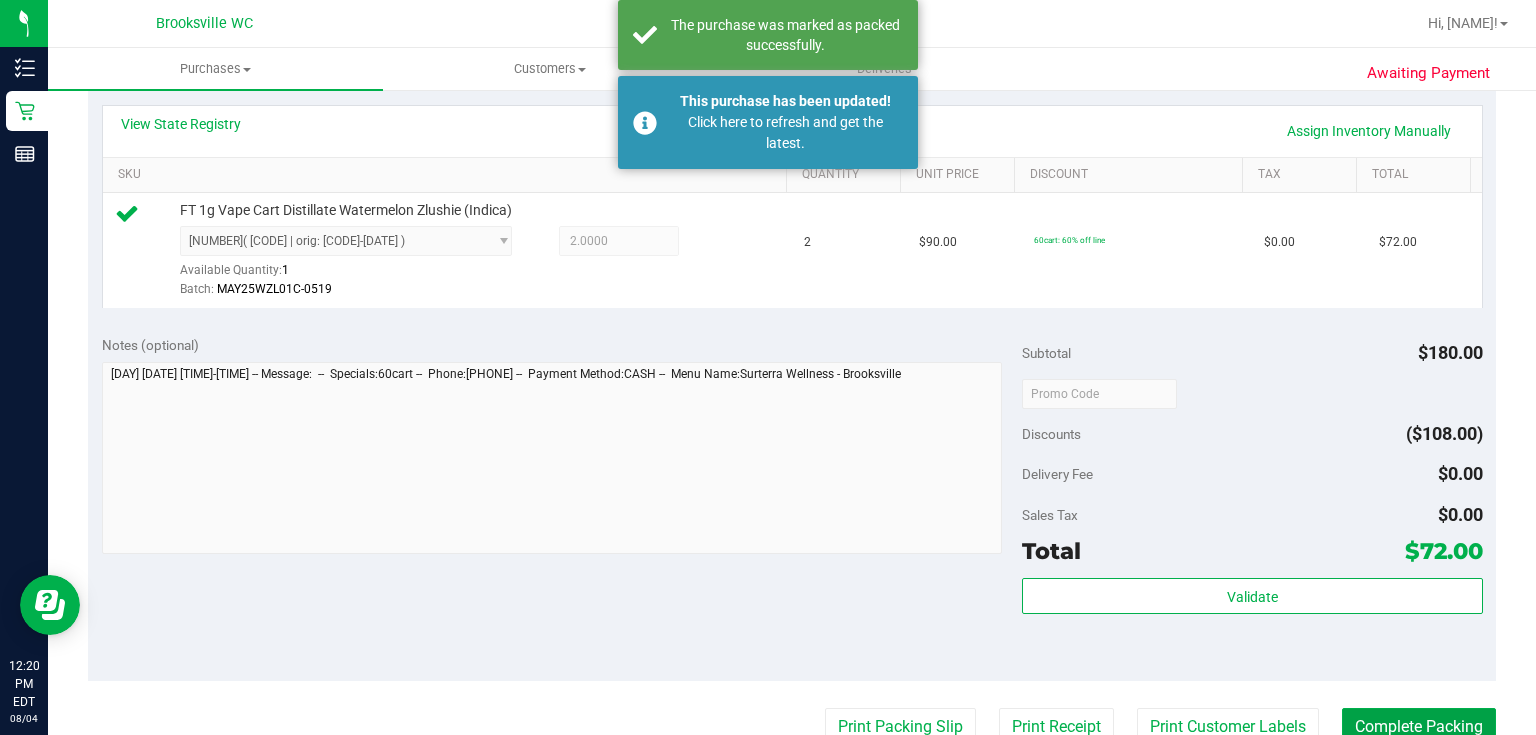 scroll, scrollTop: 320, scrollLeft: 0, axis: vertical 